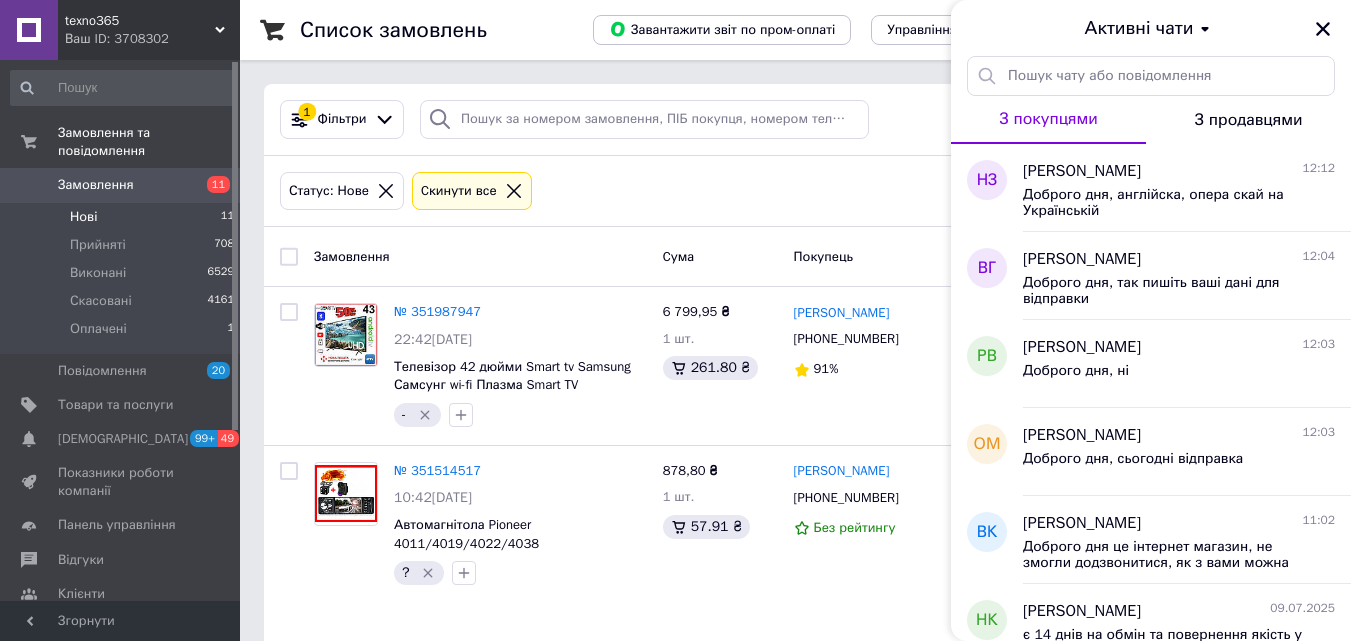scroll, scrollTop: 0, scrollLeft: 0, axis: both 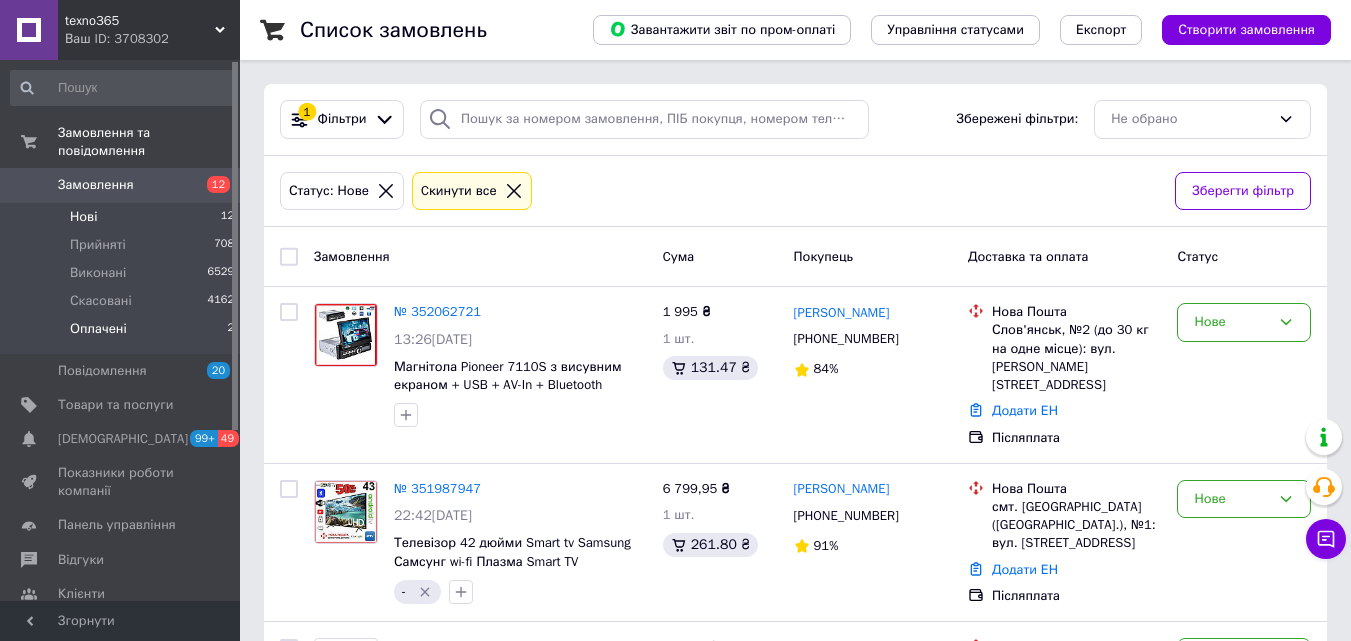 click on "Оплачені" at bounding box center (98, 329) 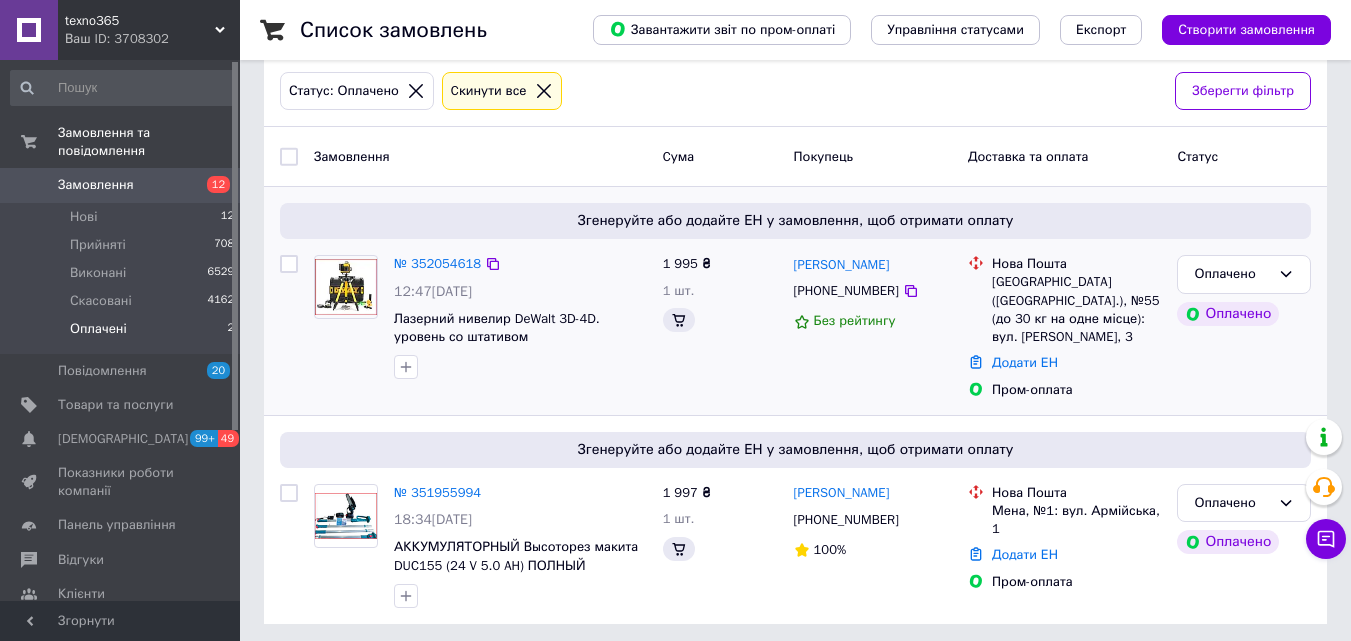 scroll, scrollTop: 107, scrollLeft: 0, axis: vertical 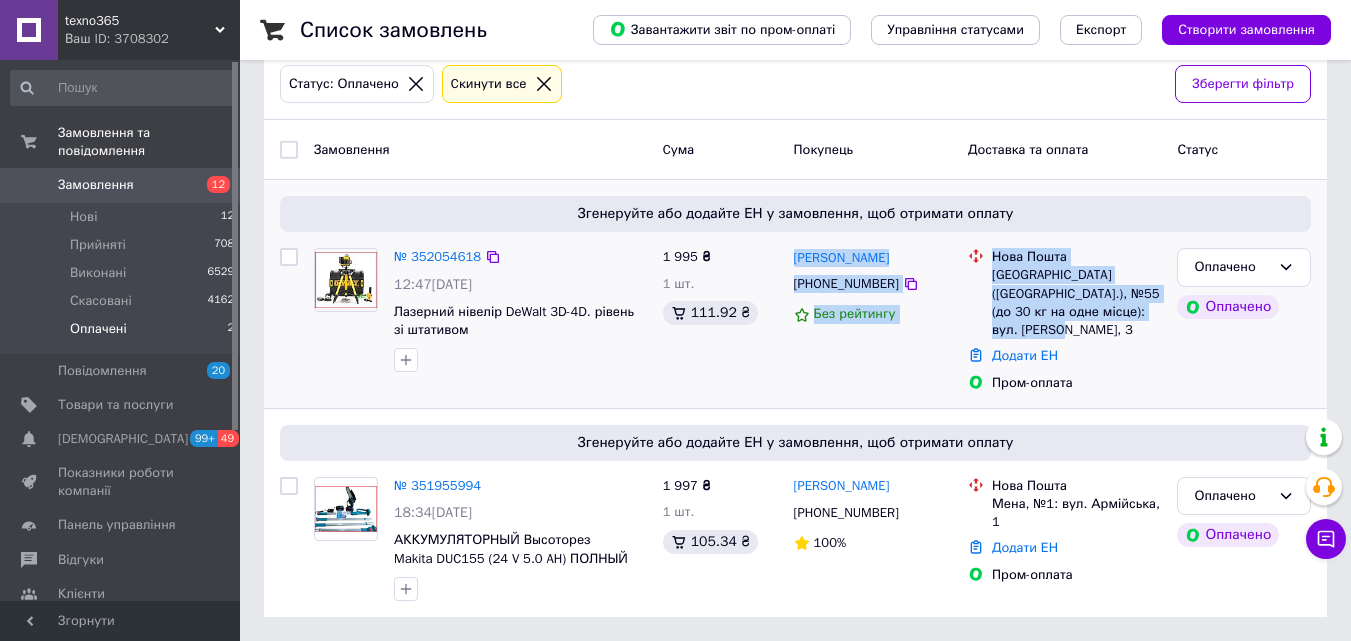 drag, startPoint x: 1109, startPoint y: 331, endPoint x: 792, endPoint y: 265, distance: 323.7978 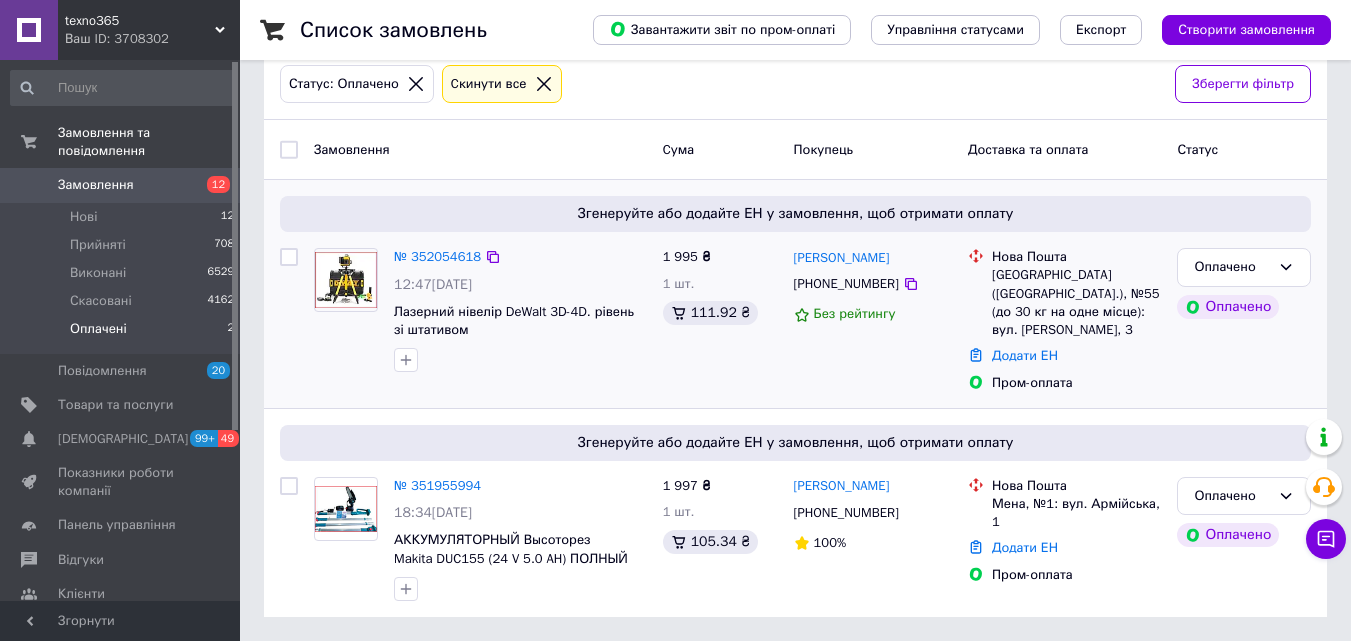 click on "1 995 ₴ 1 шт. 111.92 ₴" at bounding box center [720, 320] 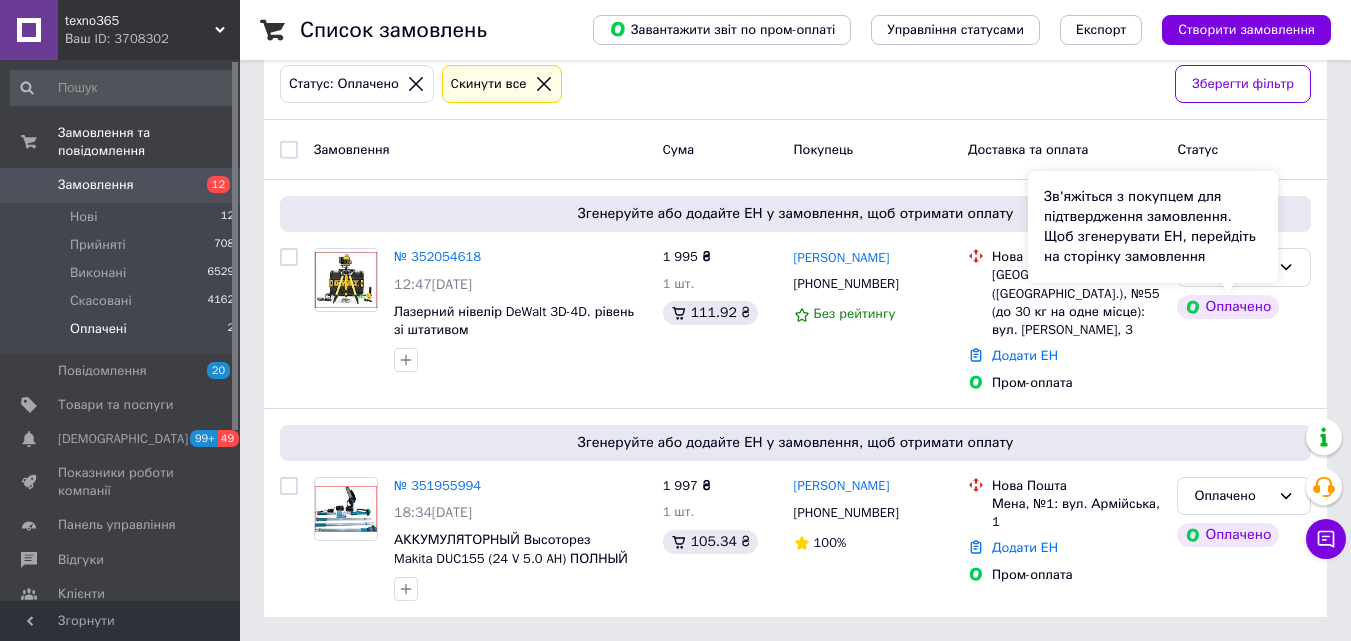 click on "Зв'яжіться з покупцем для підтвердження замовлення.
Щоб згенерувати ЕН, перейдіть на сторінку замовлення" at bounding box center [1153, 227] 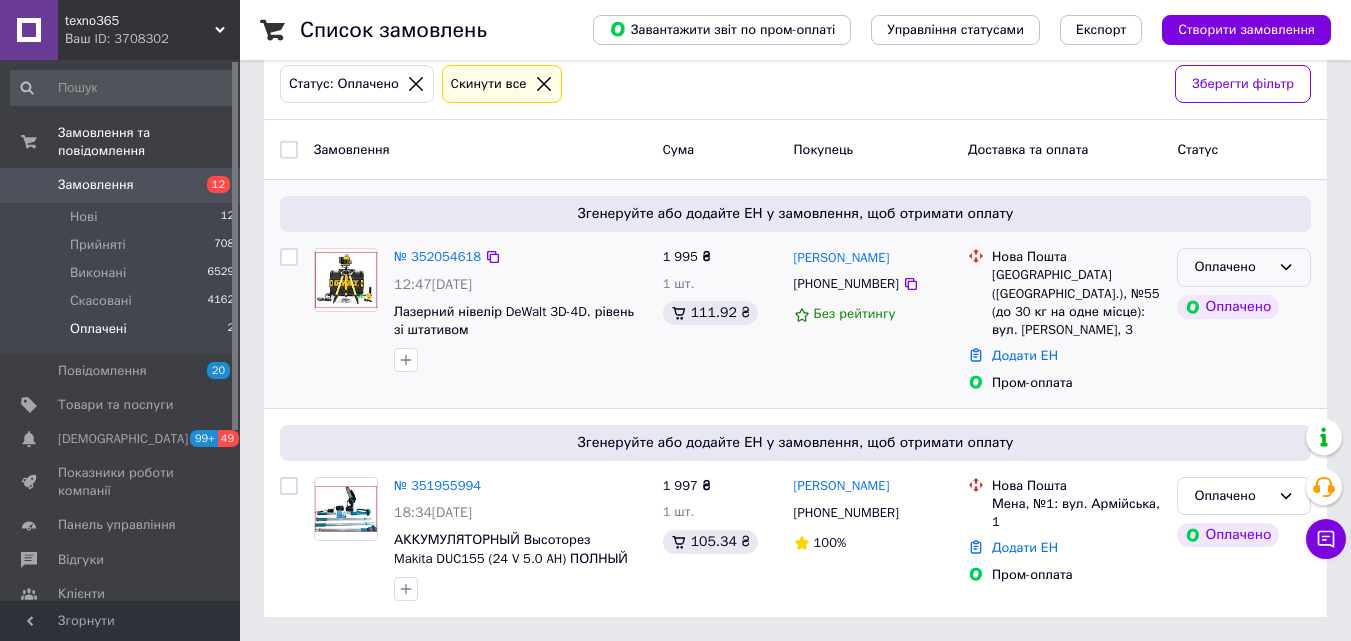 click on "Оплачено" at bounding box center [1244, 267] 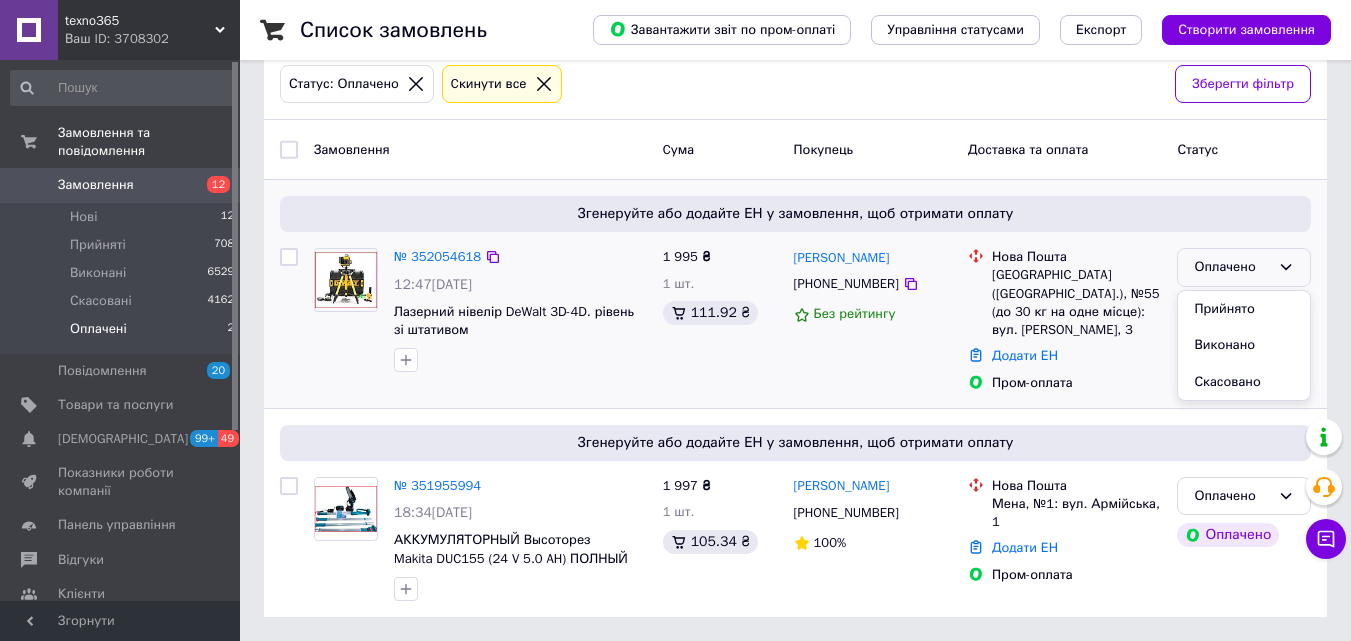 click on "Пром-оплата" at bounding box center (1076, 383) 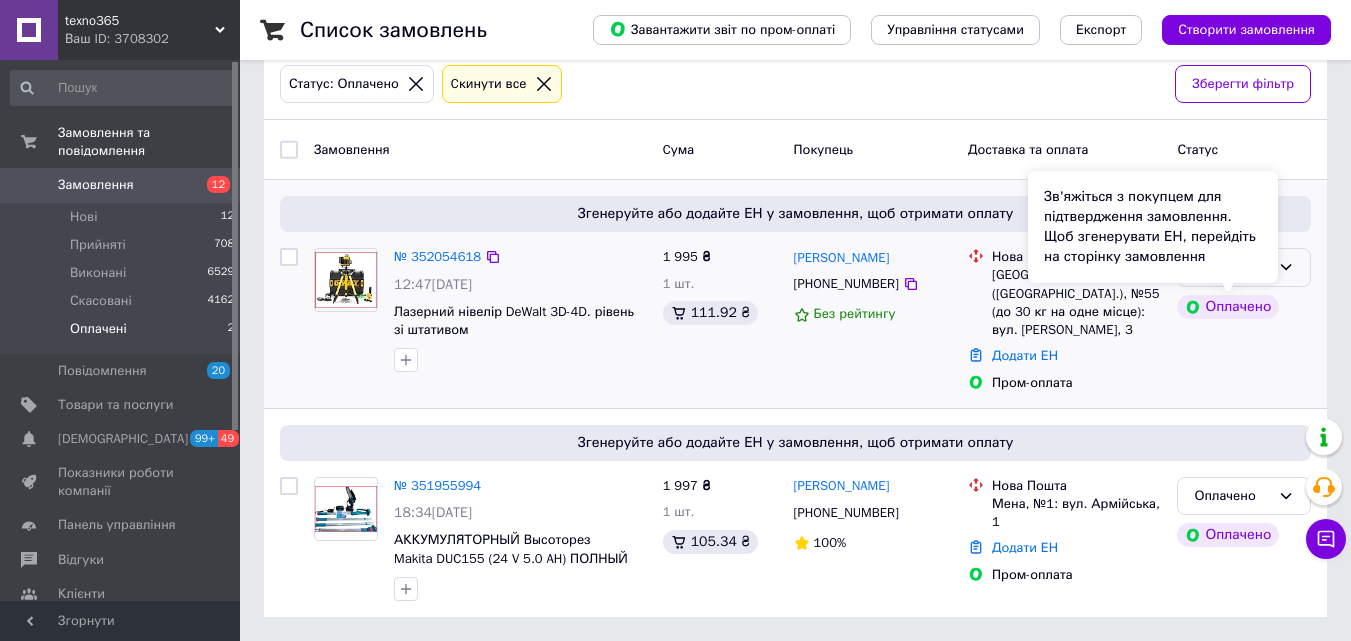drag, startPoint x: 1231, startPoint y: 291, endPoint x: 1279, endPoint y: 262, distance: 56.0803 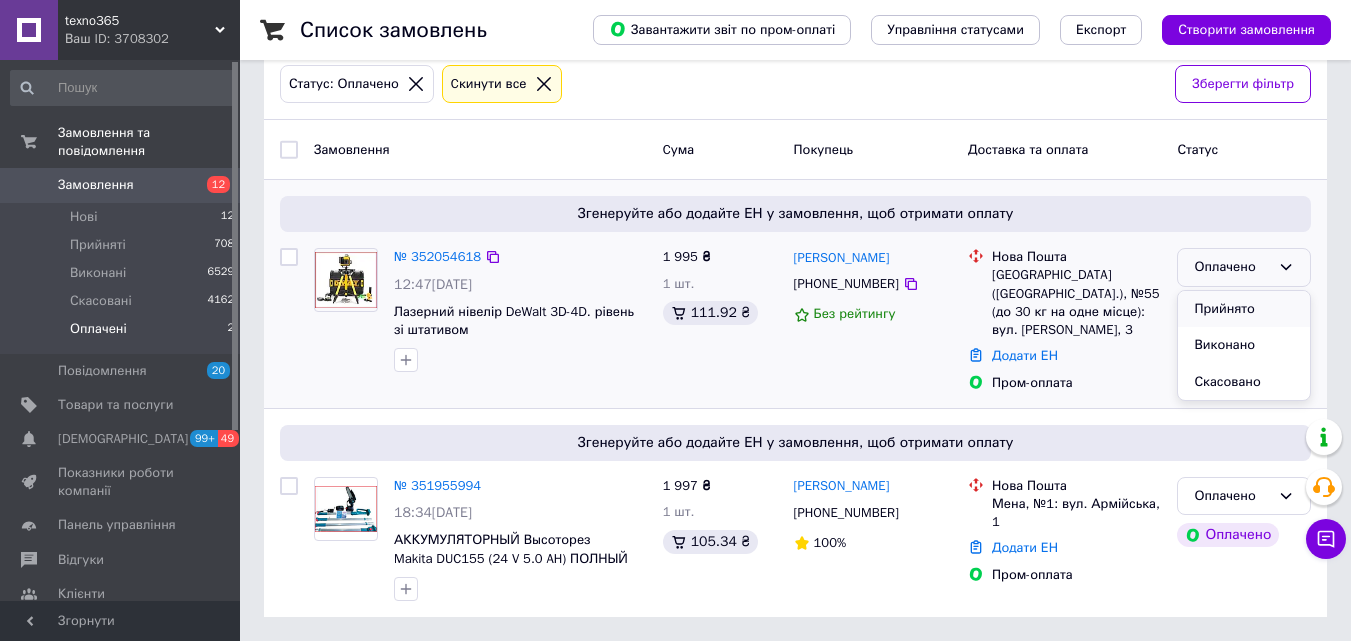 click on "Прийнято" at bounding box center (1244, 309) 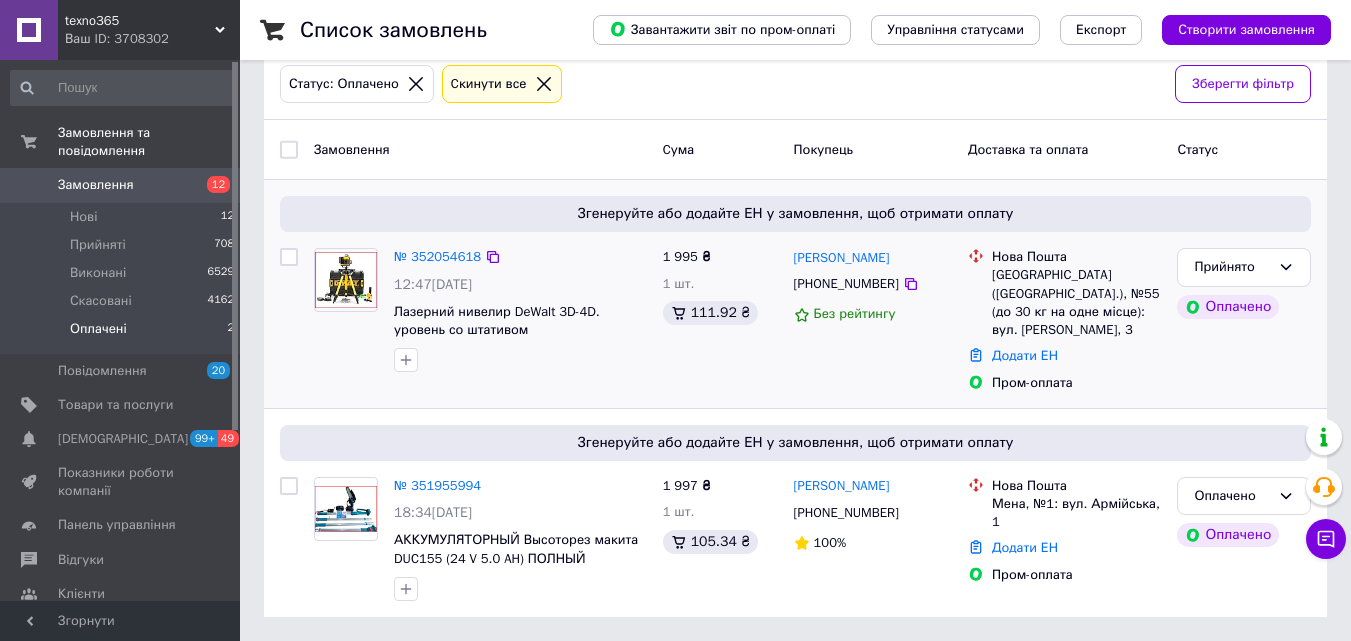 click on "Список замовлень   Завантажити звіт по пром-оплаті Управління статусами Експорт Створити замовлення 1 Фільтри Збережені фільтри: Не обрано Статус: Оплачено Cкинути все Зберегти фільтр Замовлення Cума Покупець Доставка та оплата Статус Згенеруйте або додайте ЕН у замовлення, щоб отримати оплату № 352054618 12:47, 10.07.2025 Лазерний нивелир DeWalt 3D-4D. уровень со штативом 1 995 ₴ 1 шт. 111.92 ₴ Юрій Глущенко +380686510569 Без рейтингу Нова Пошта Київ (Київська обл.), №55 (до 30 кг на одне місце): вул. Дениса Монастирського, 3 Додати ЕН Пром-оплата Прийнято Оплачено № 351955994 18:34, 09.07.2025 1 шт." at bounding box center (795, 267) 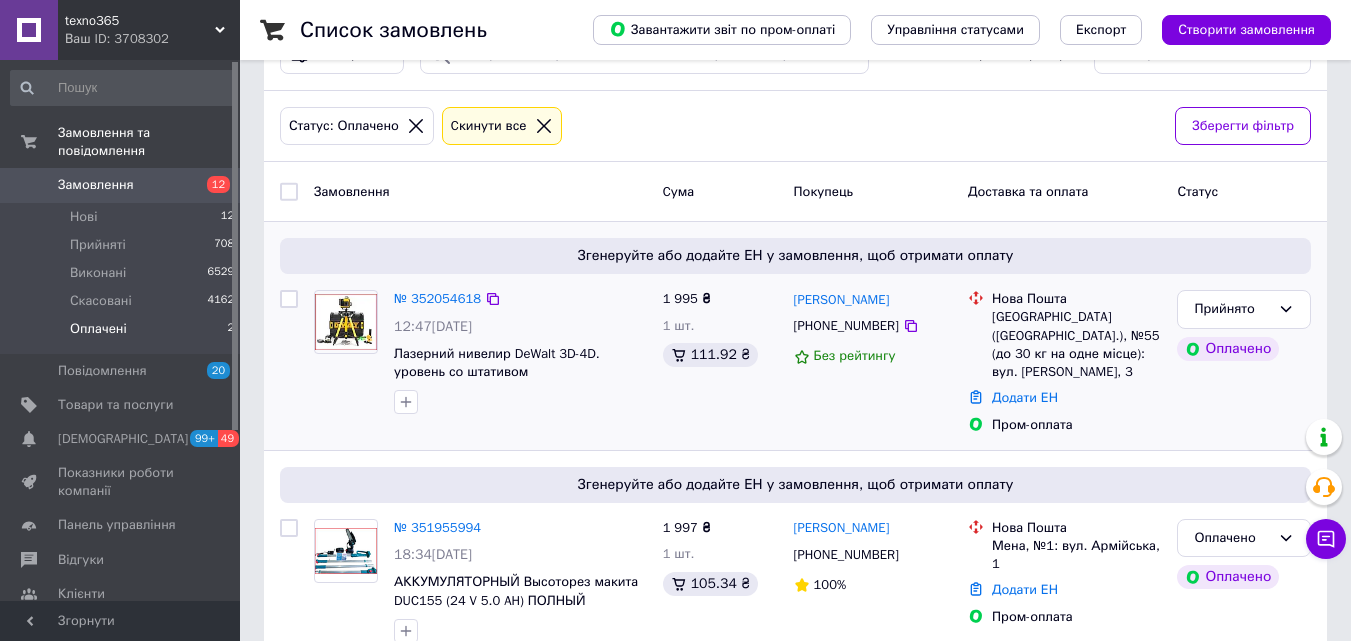 scroll, scrollTop: 100, scrollLeft: 0, axis: vertical 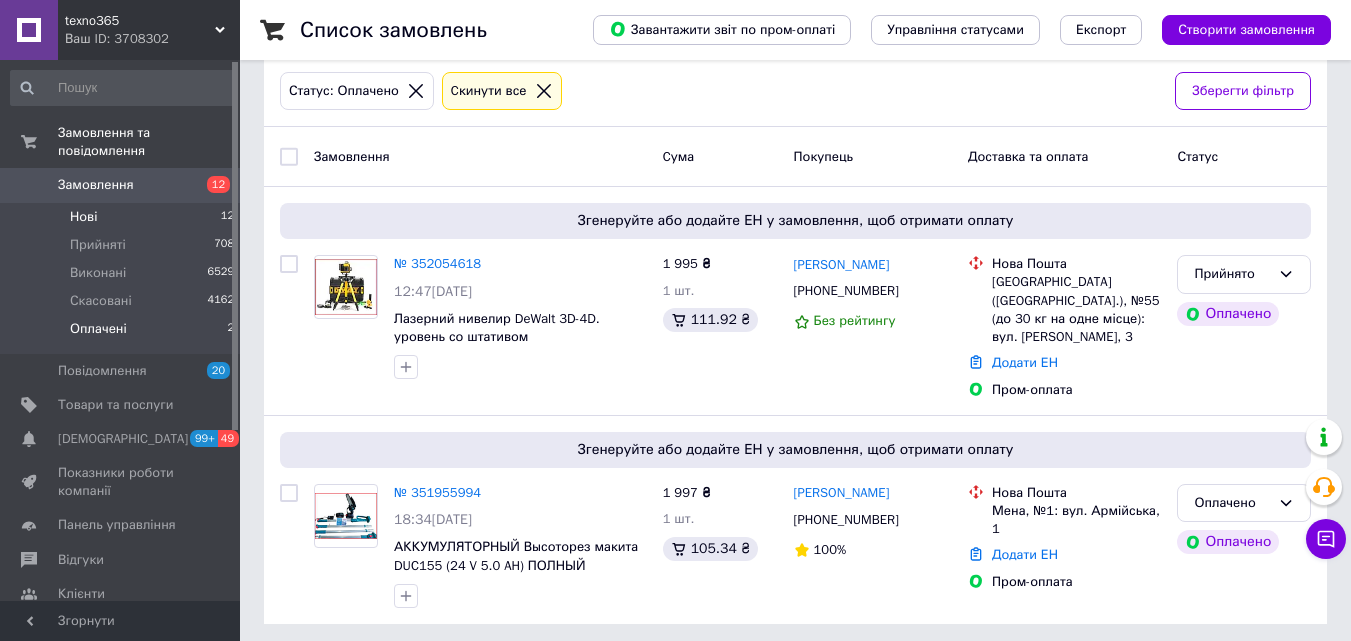 click on "Нові 12" at bounding box center (123, 217) 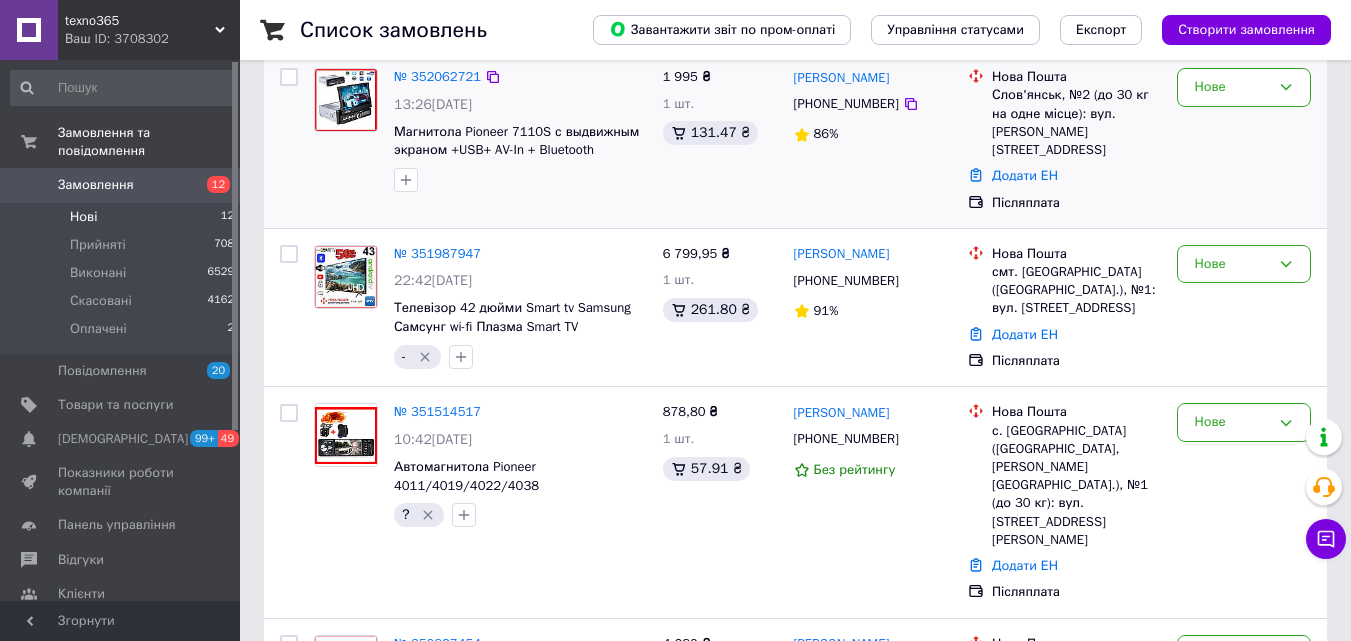 scroll, scrollTop: 0, scrollLeft: 0, axis: both 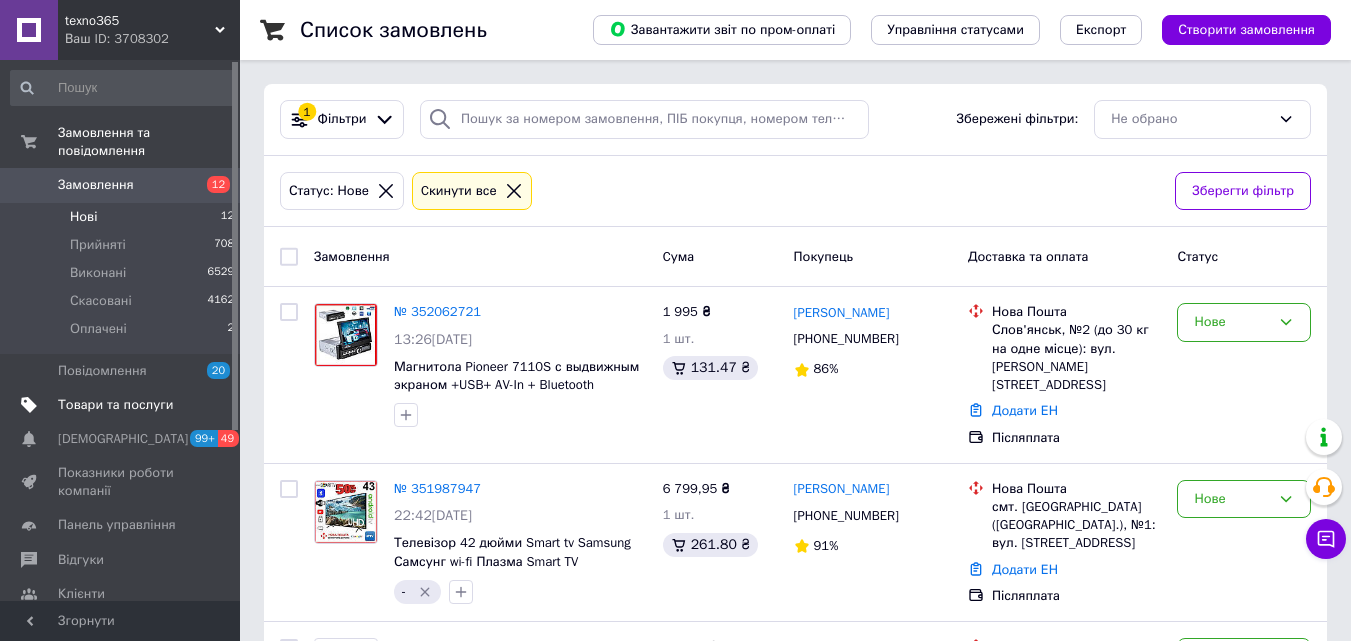 click on "Товари та послуги" at bounding box center (115, 405) 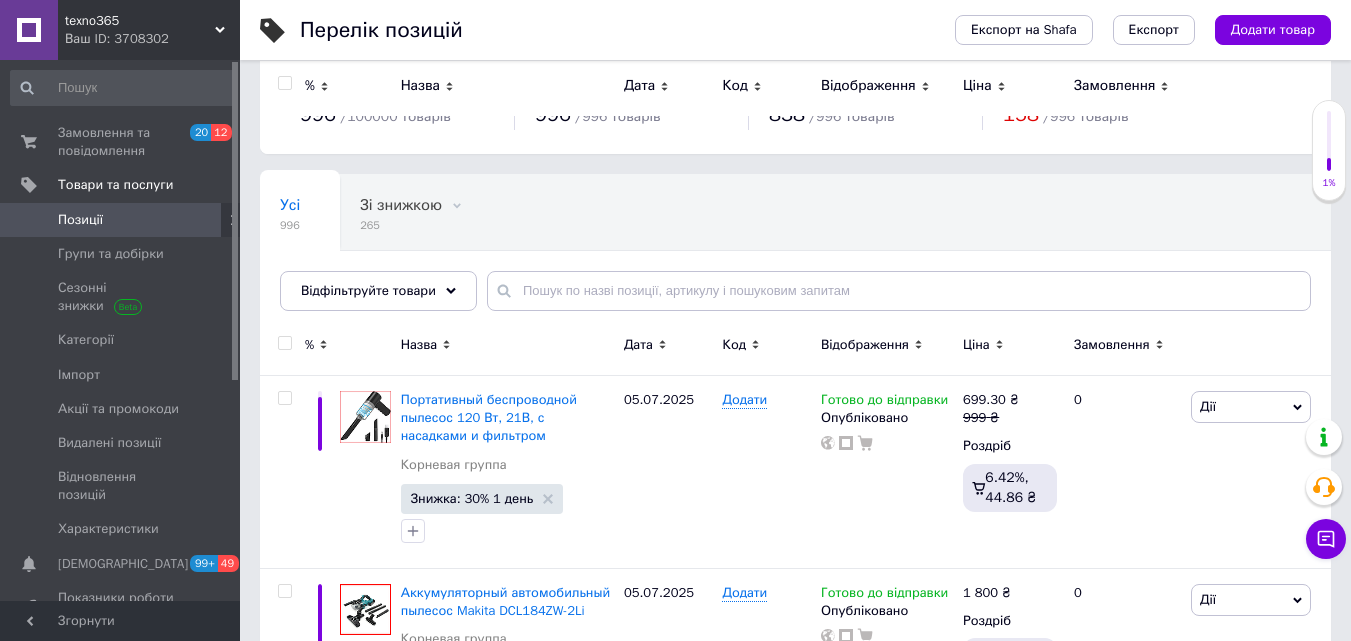 scroll, scrollTop: 0, scrollLeft: 0, axis: both 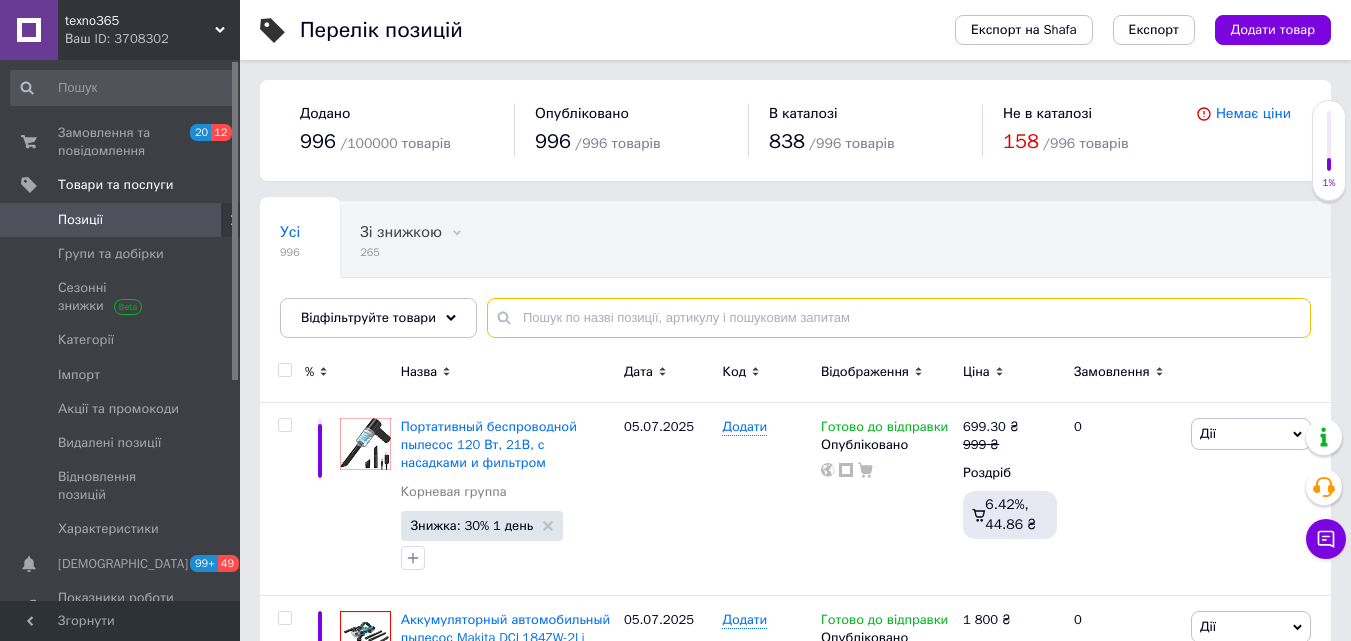 click at bounding box center [899, 318] 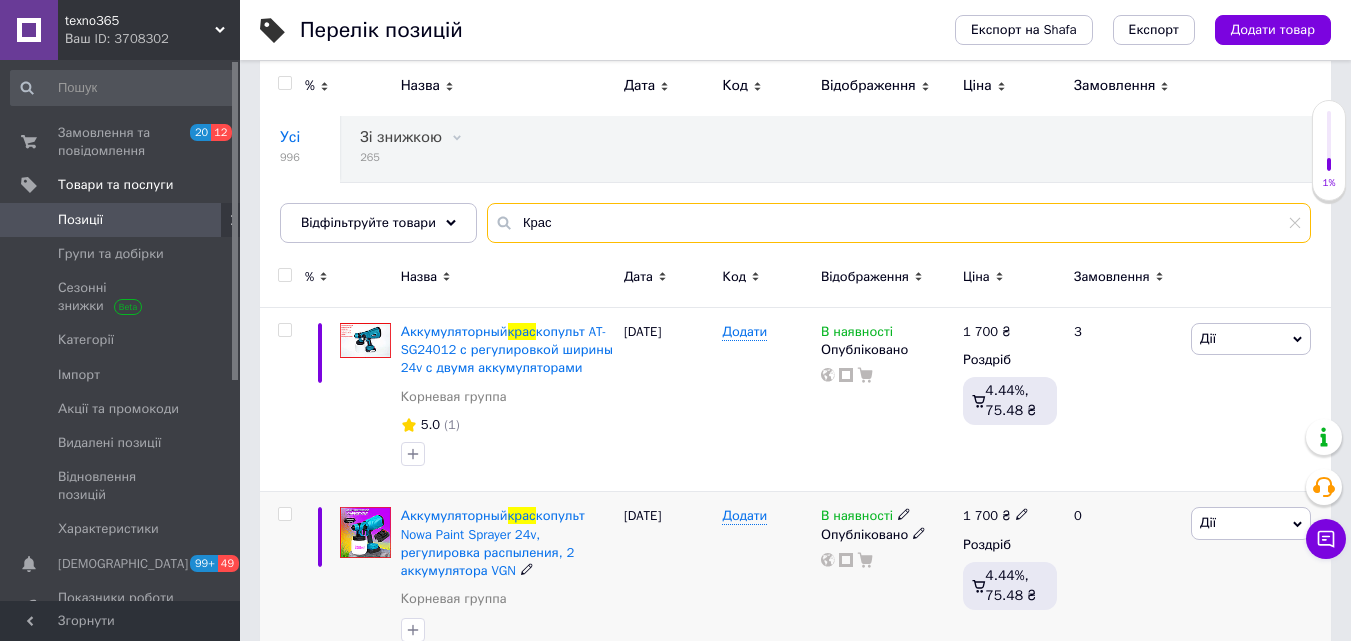 scroll, scrollTop: 0, scrollLeft: 0, axis: both 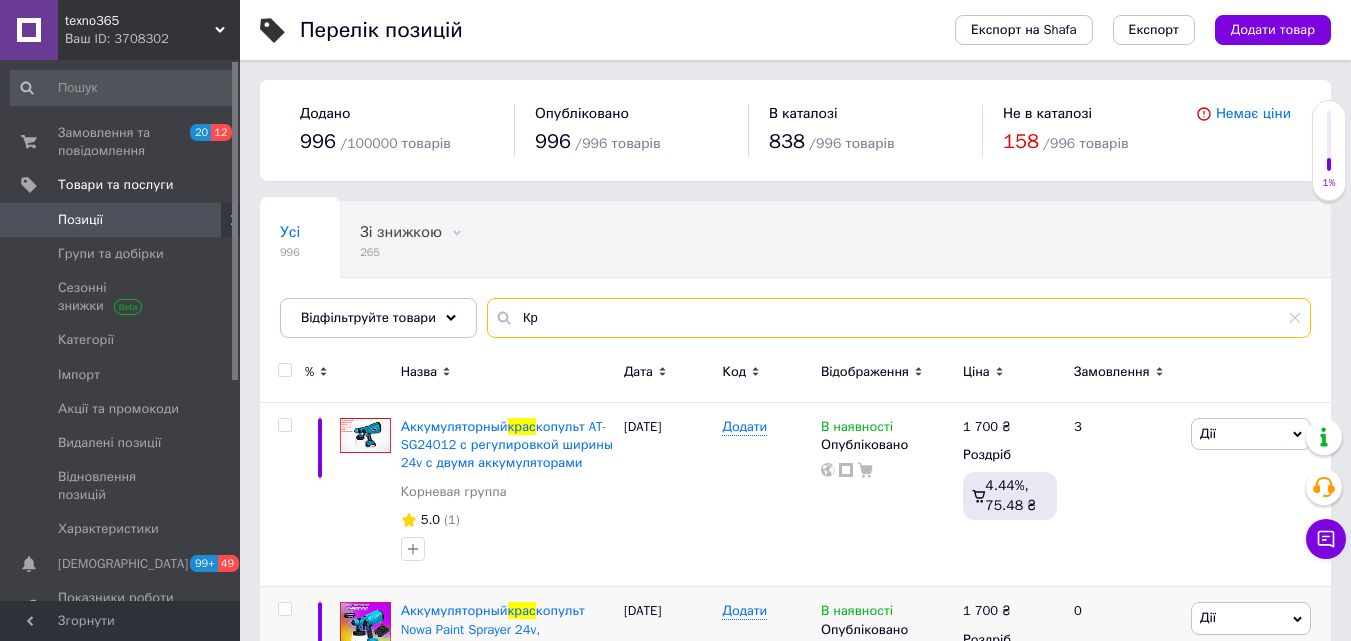 type on "К" 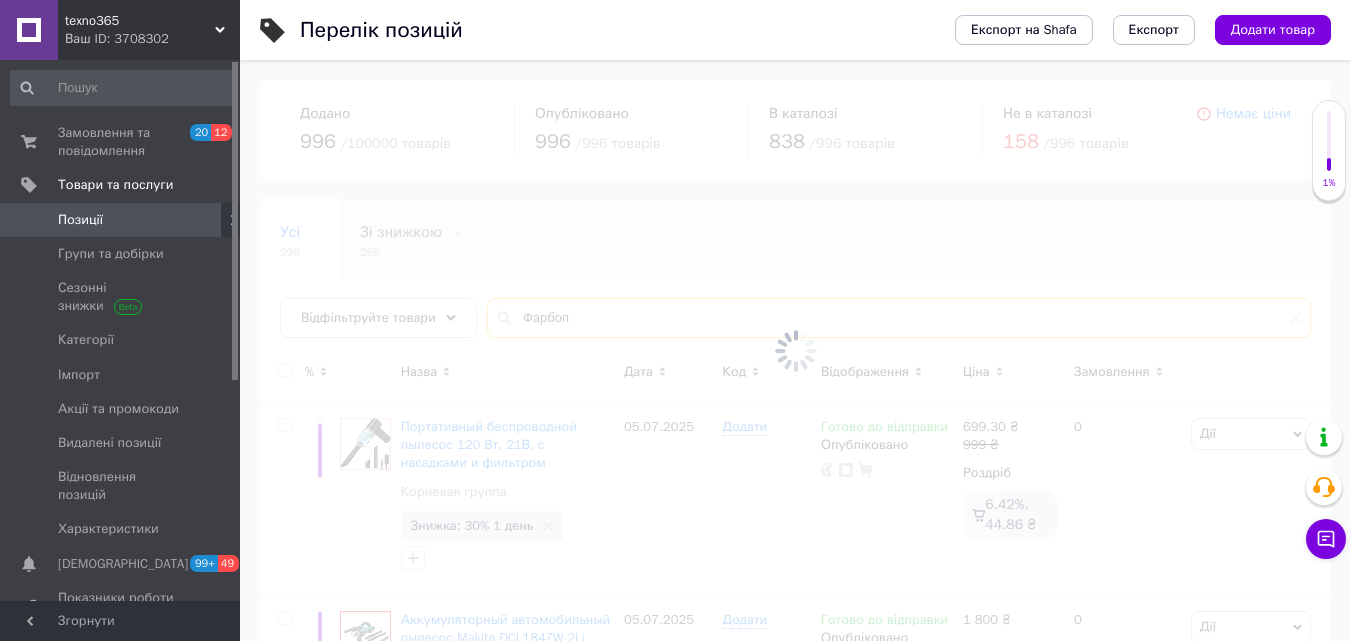 type on "Фарбопу" 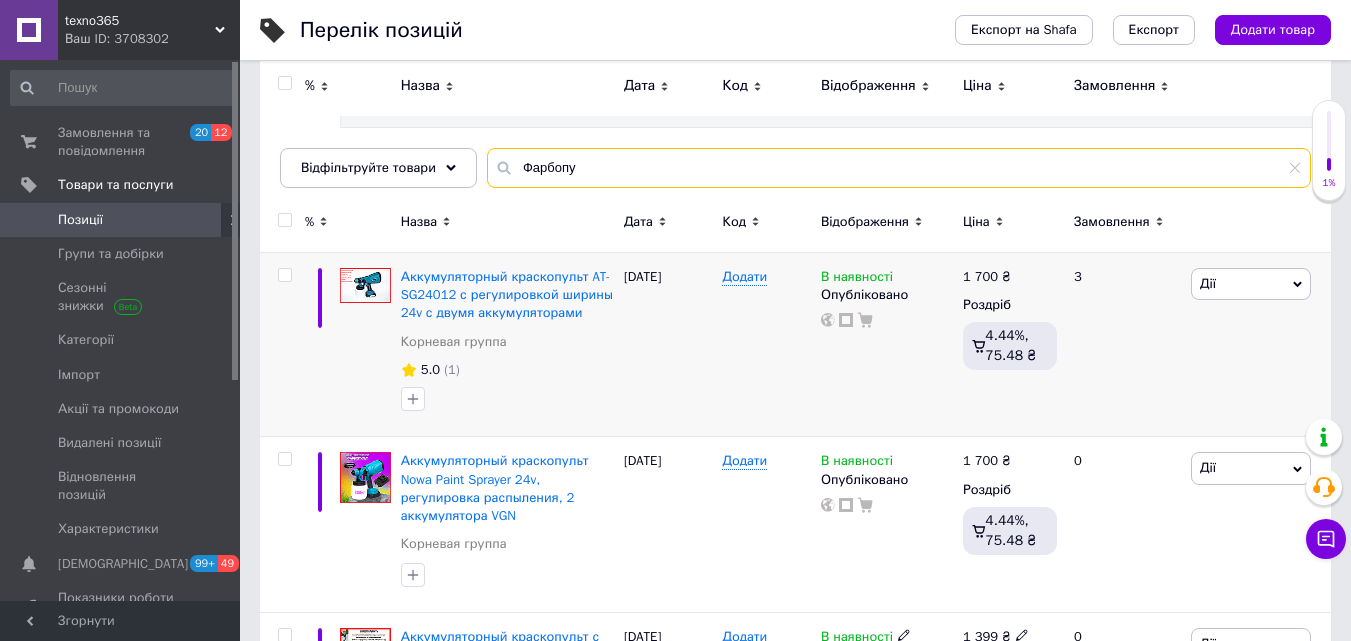 scroll, scrollTop: 0, scrollLeft: 0, axis: both 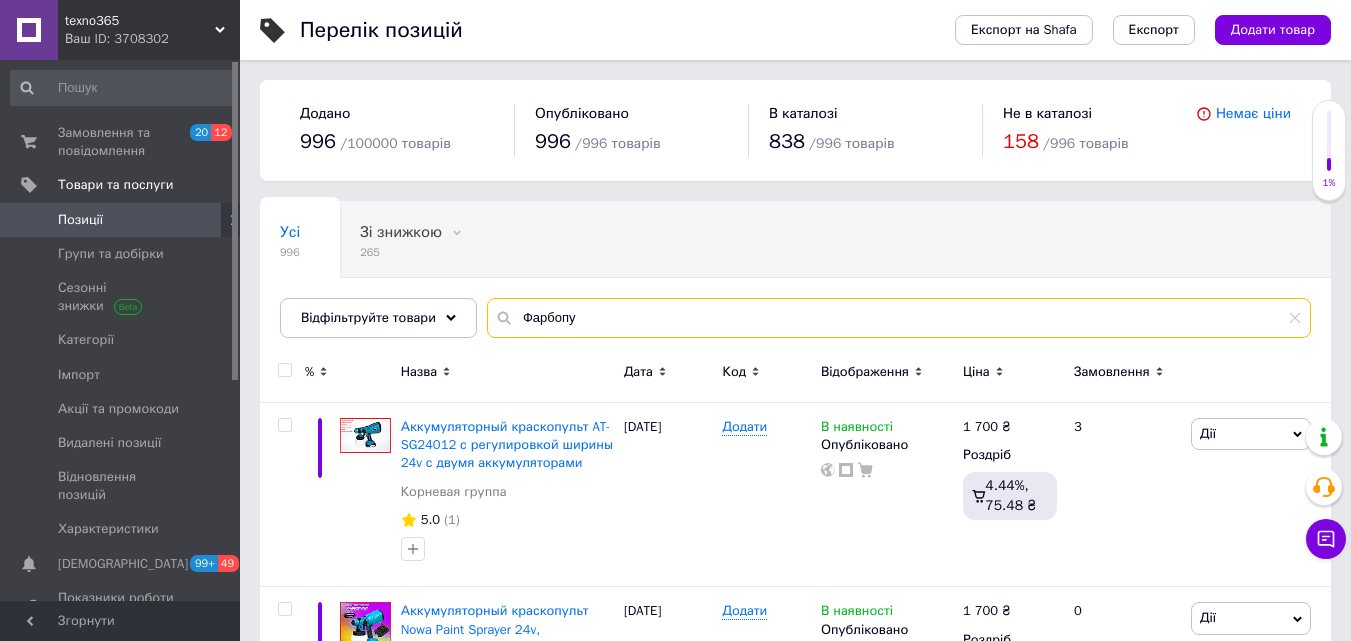 click on "Фарбопу" at bounding box center [899, 318] 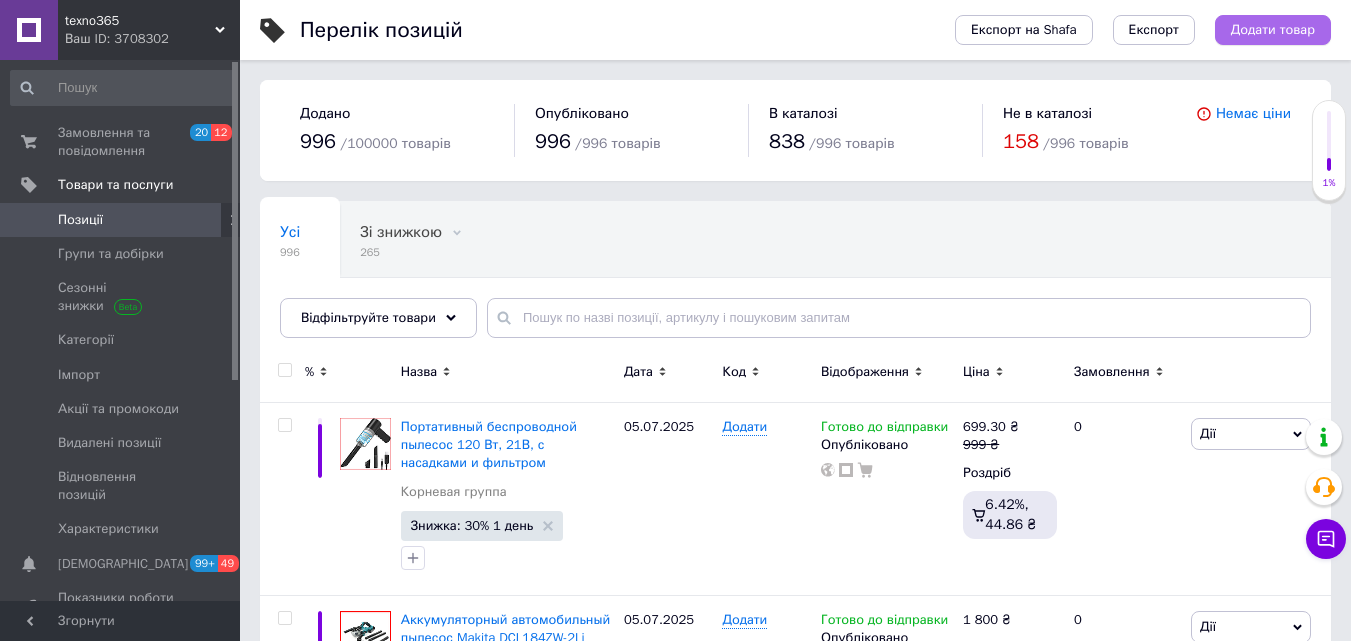 click on "Додати товар" at bounding box center [1273, 30] 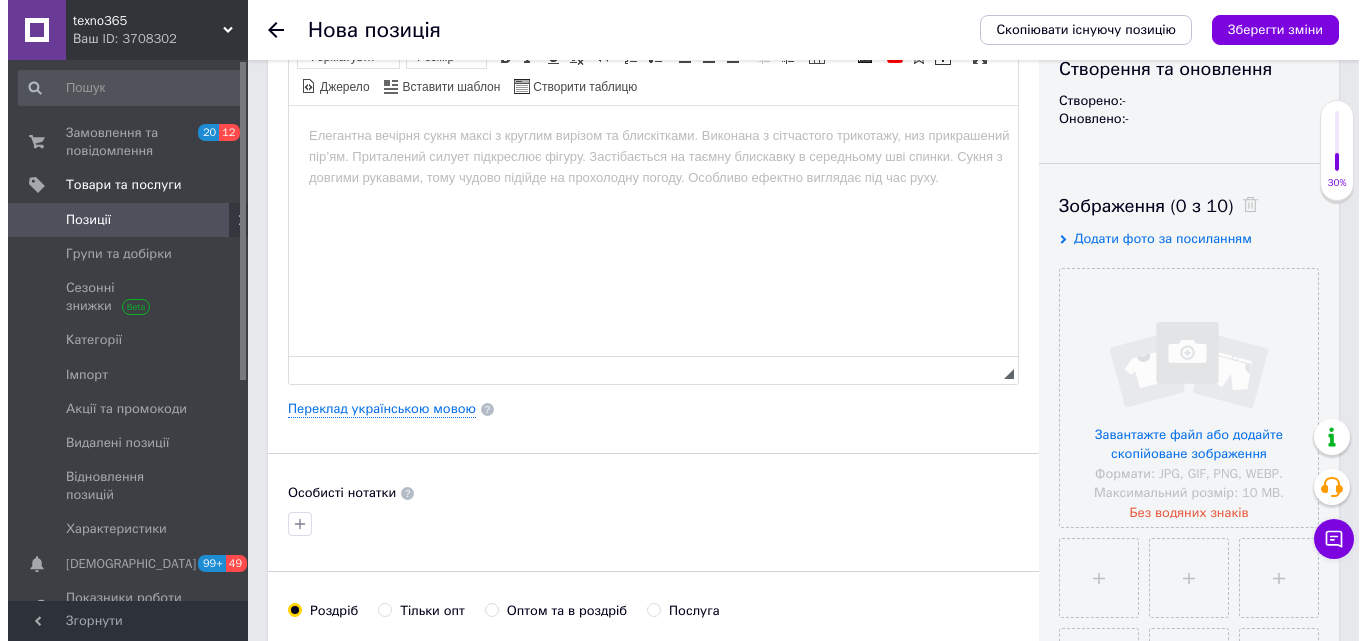 scroll, scrollTop: 400, scrollLeft: 0, axis: vertical 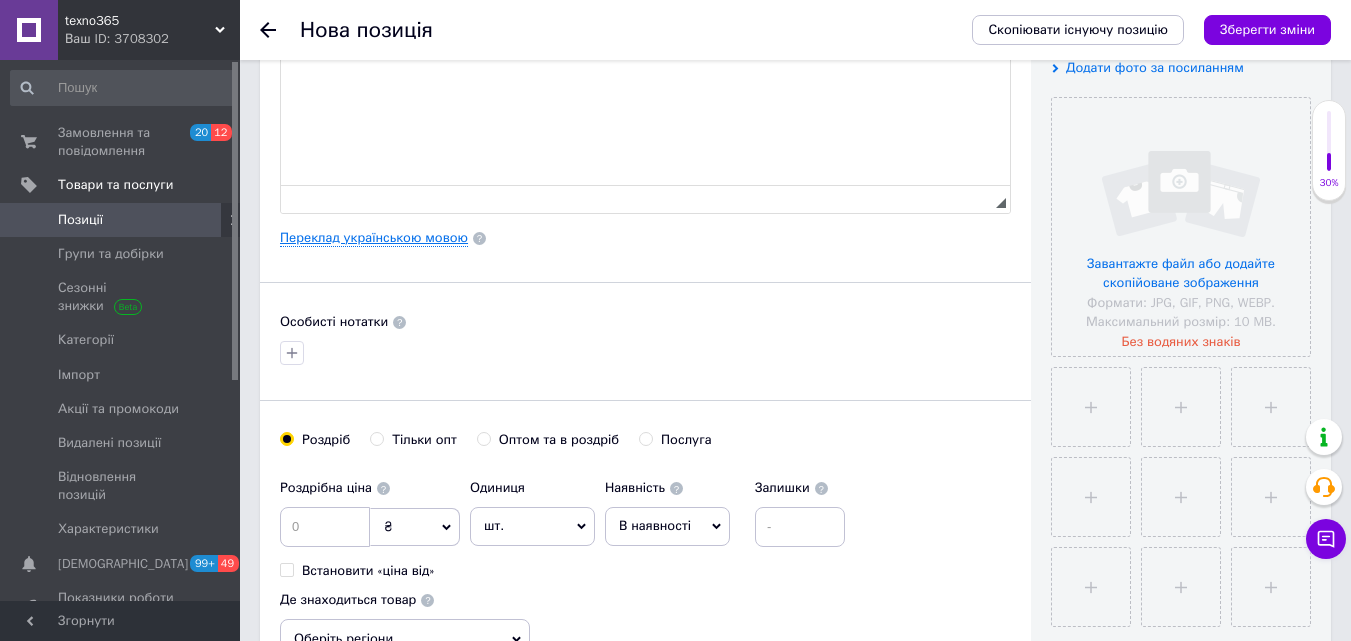 click on "Переклад українською мовою" at bounding box center (374, 238) 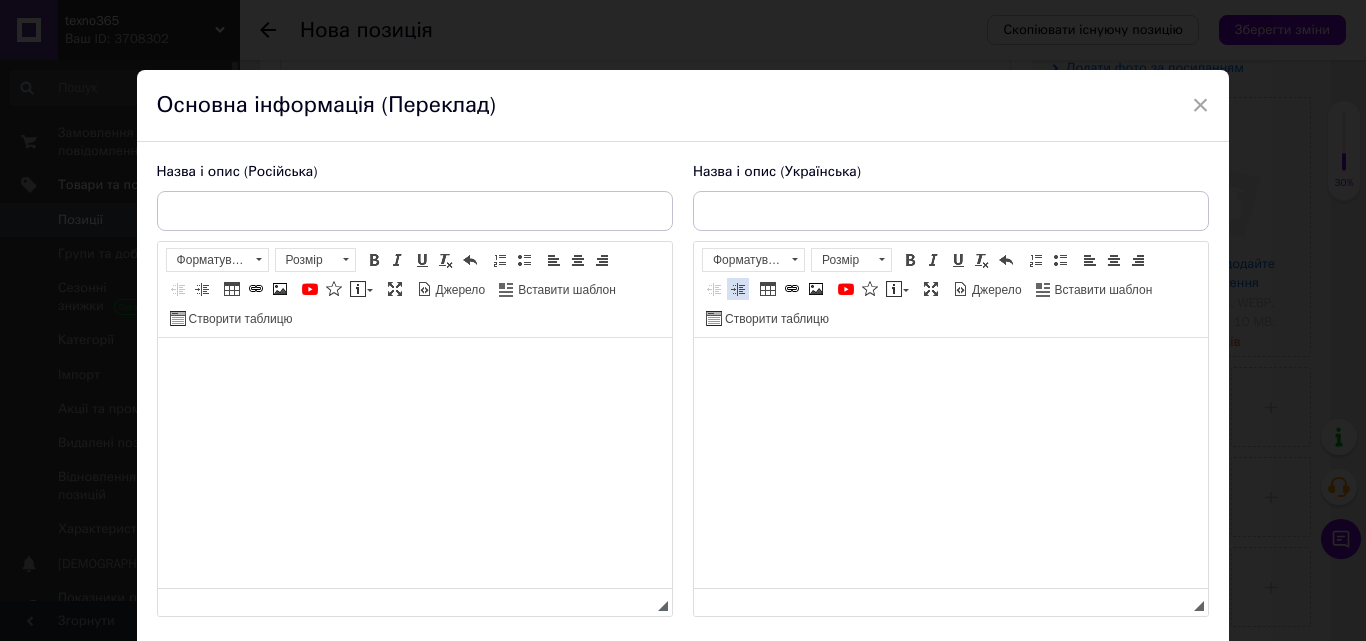 scroll, scrollTop: 0, scrollLeft: 0, axis: both 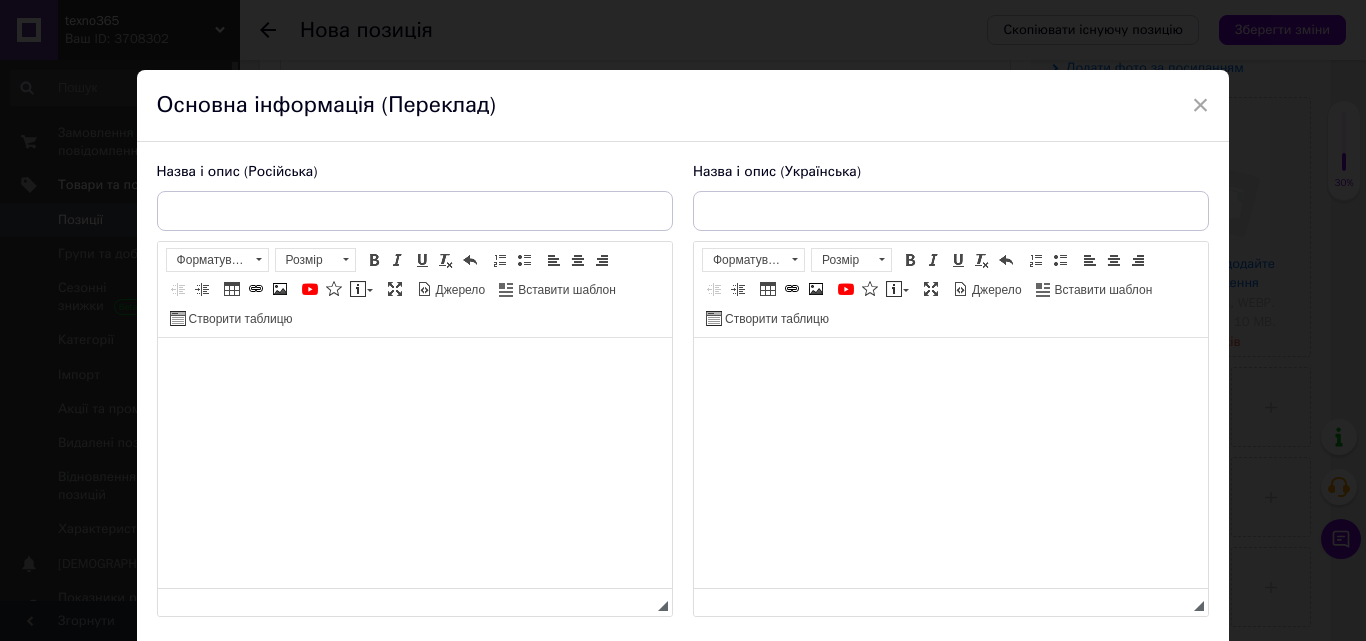 click at bounding box center [950, 368] 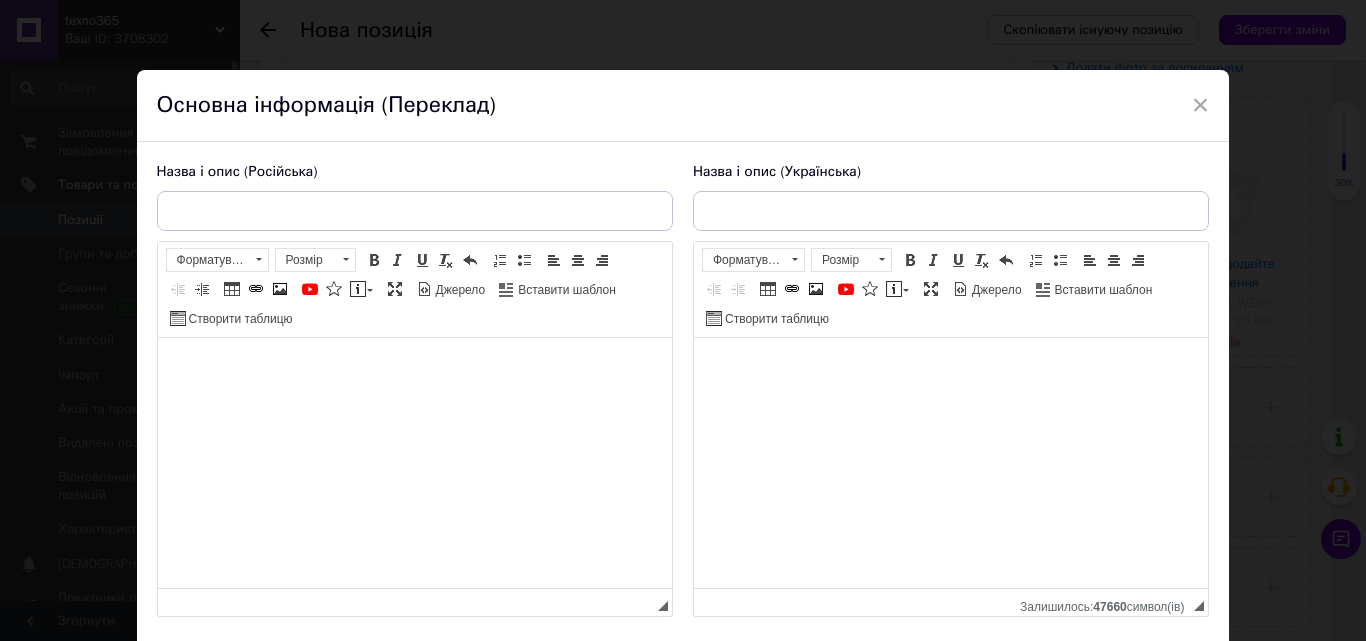 scroll, scrollTop: 1097, scrollLeft: 0, axis: vertical 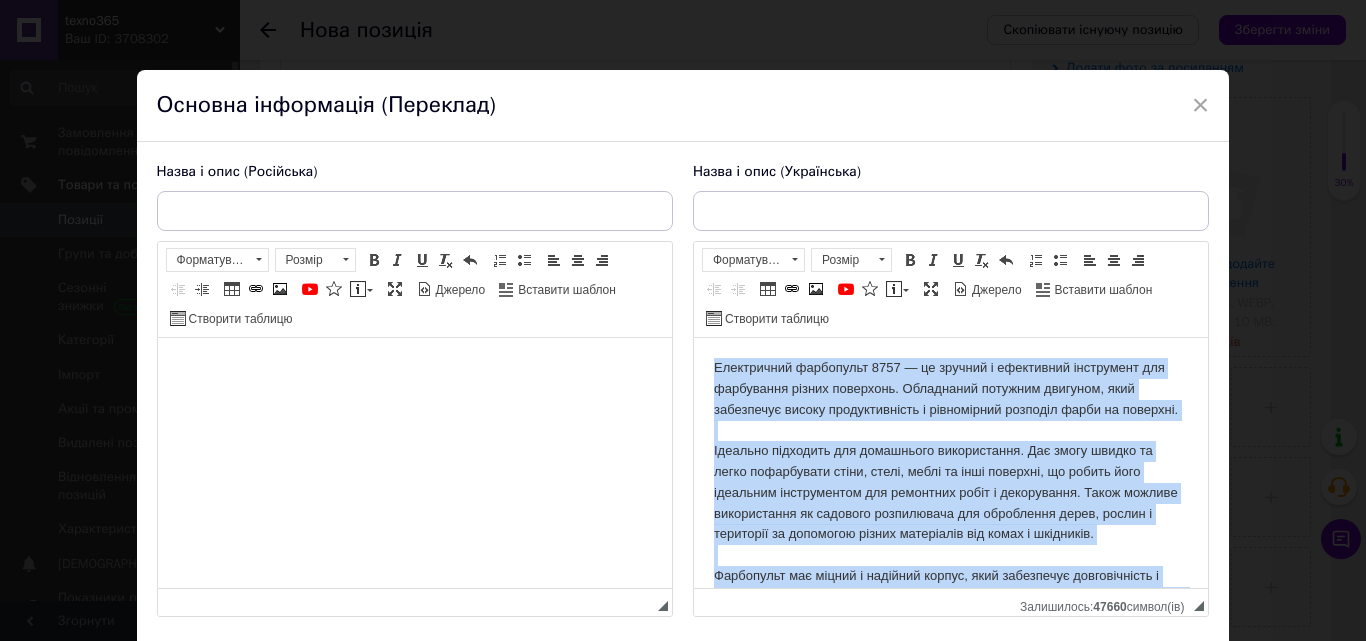 drag, startPoint x: 828, startPoint y: 579, endPoint x: 658, endPoint y: 264, distance: 357.94553 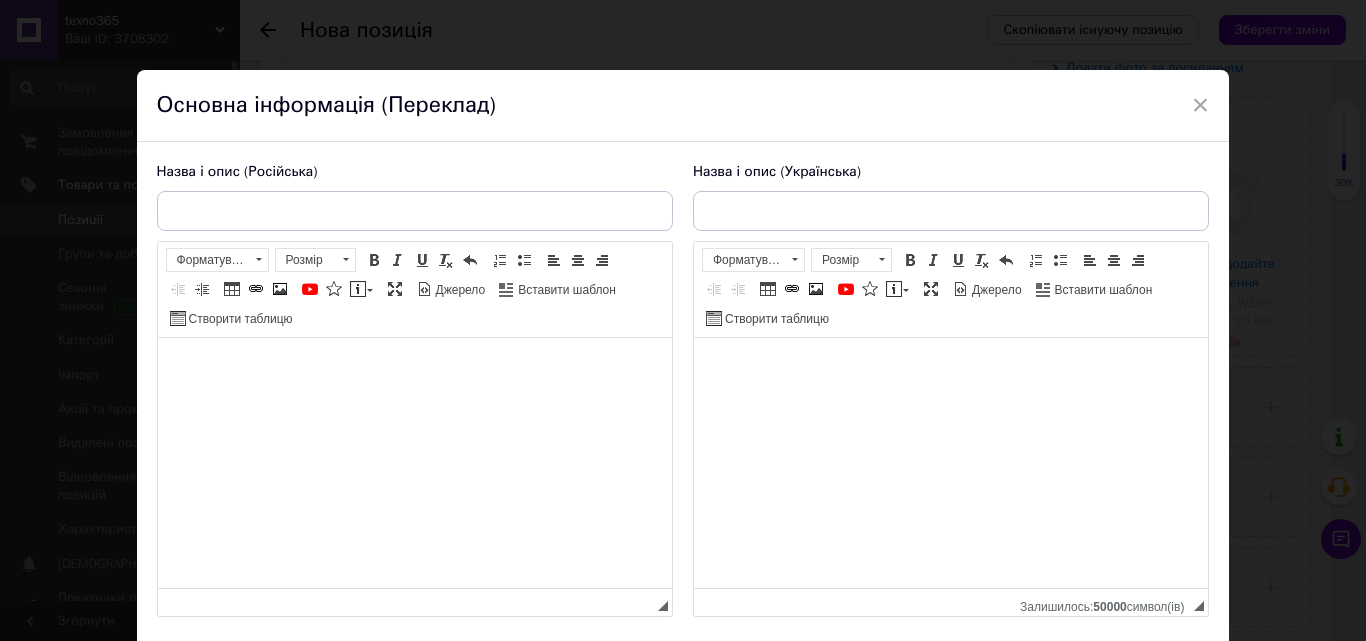 click at bounding box center (950, 368) 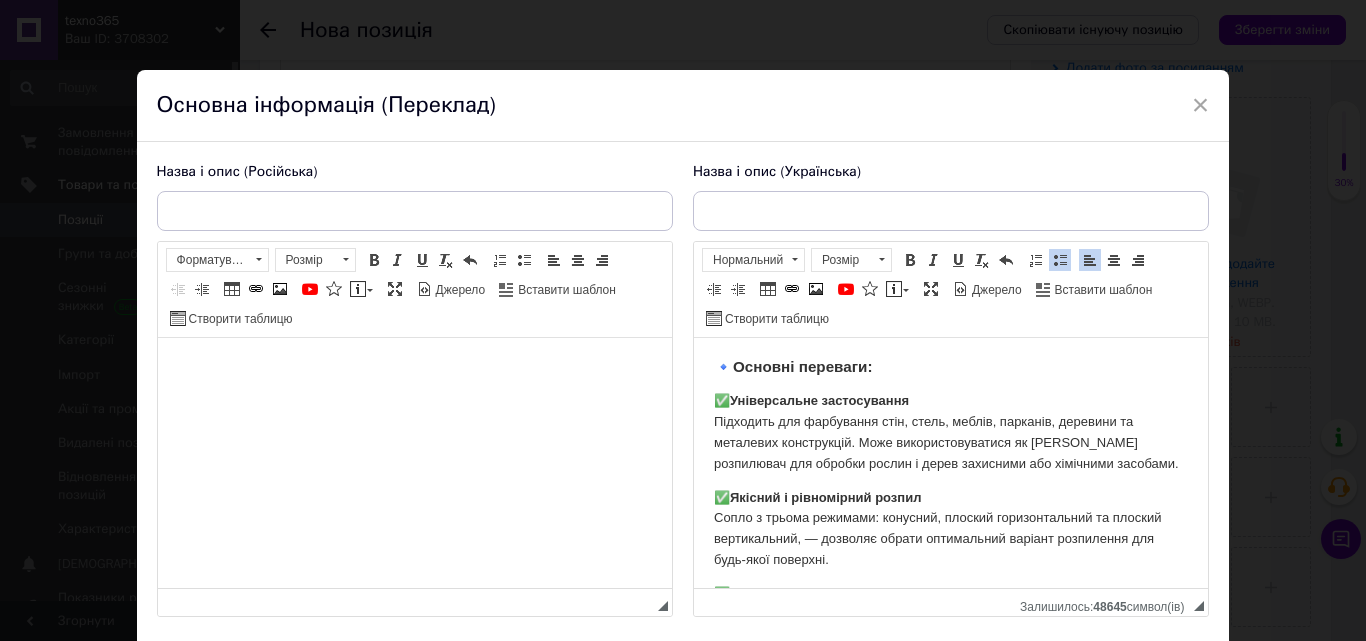 scroll, scrollTop: 731, scrollLeft: 0, axis: vertical 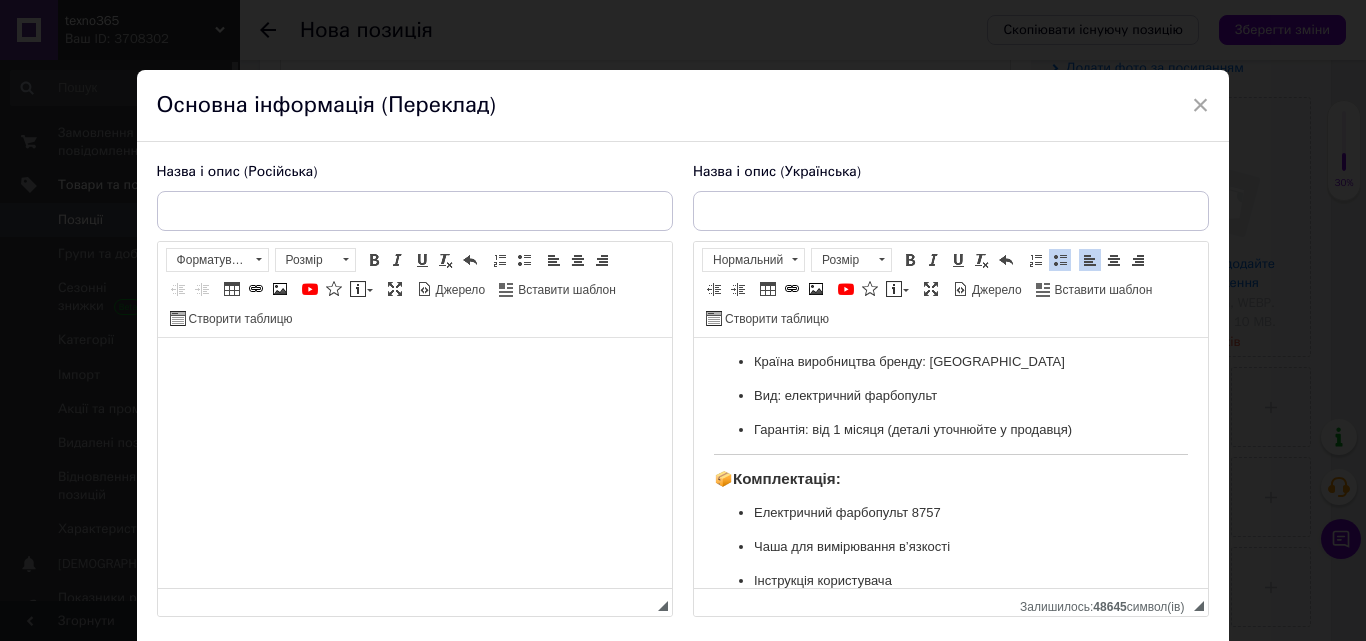 click at bounding box center (414, 368) 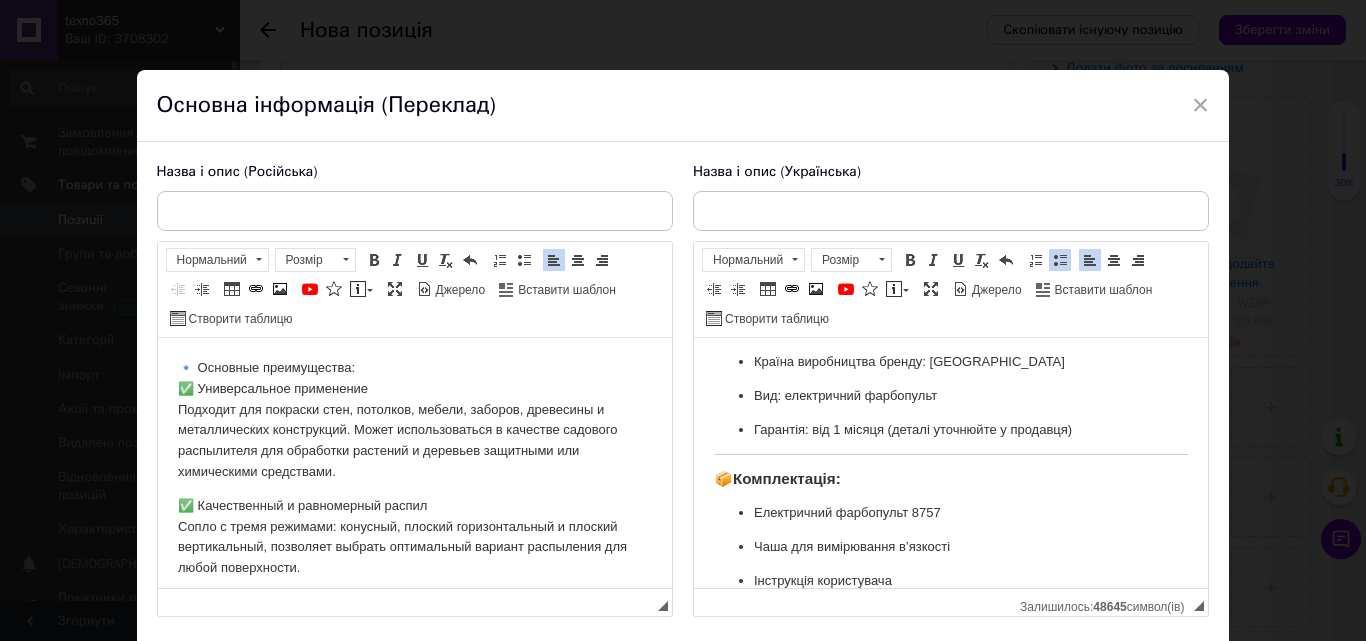 scroll, scrollTop: 702, scrollLeft: 0, axis: vertical 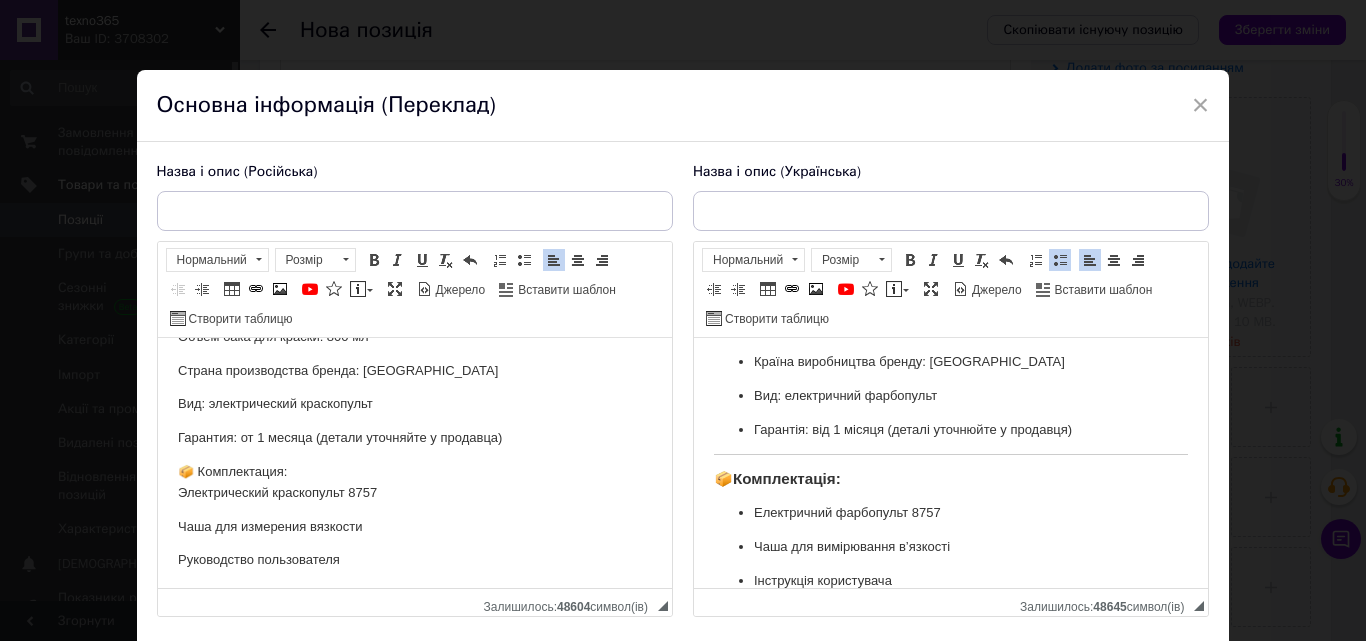 click at bounding box center (415, 211) 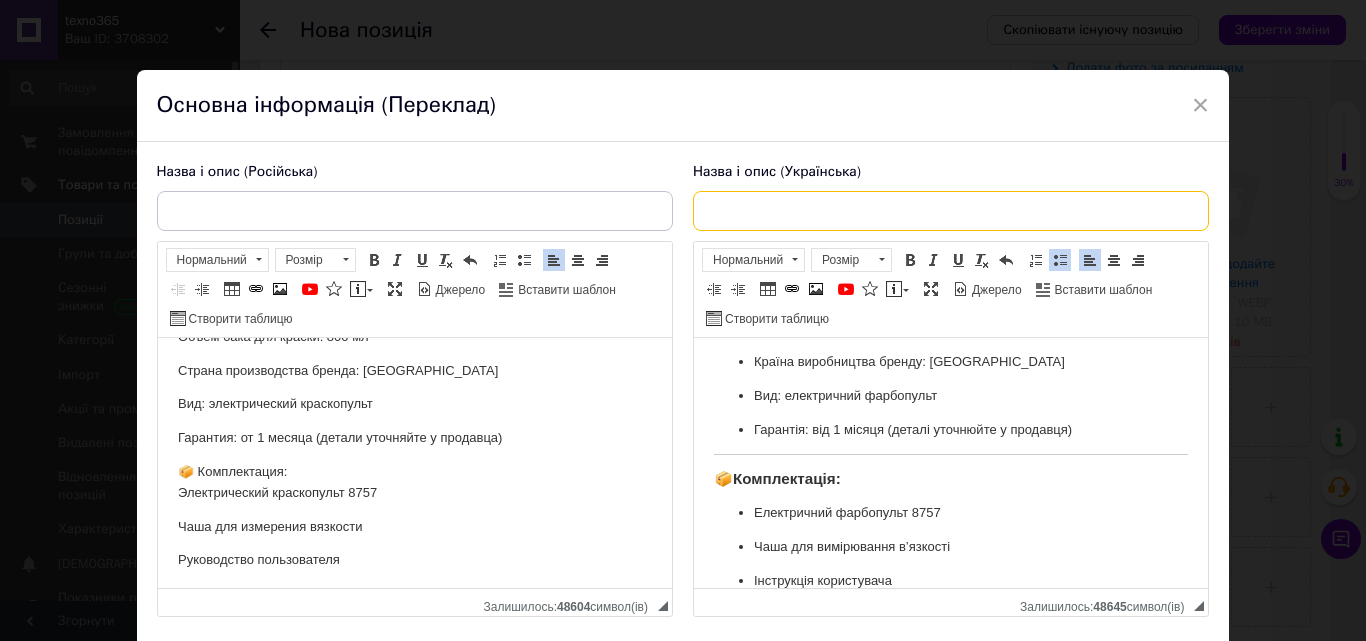 click at bounding box center [951, 211] 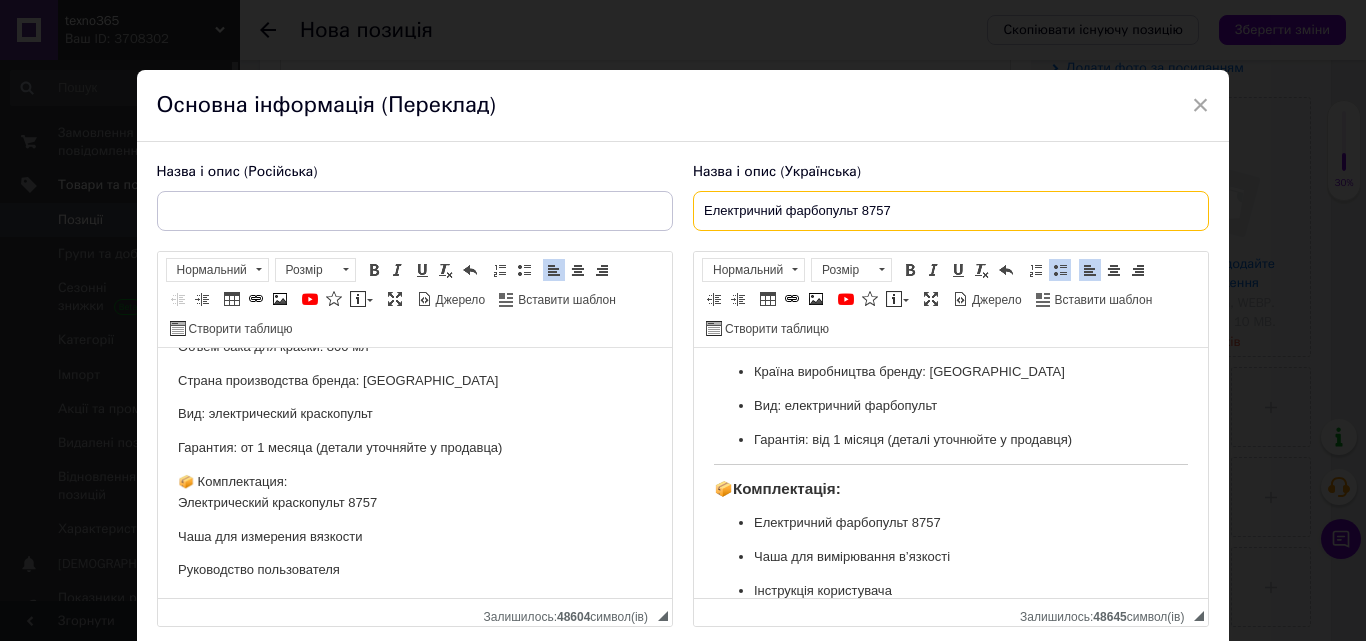 type on "Електричний фарбопульт 8757" 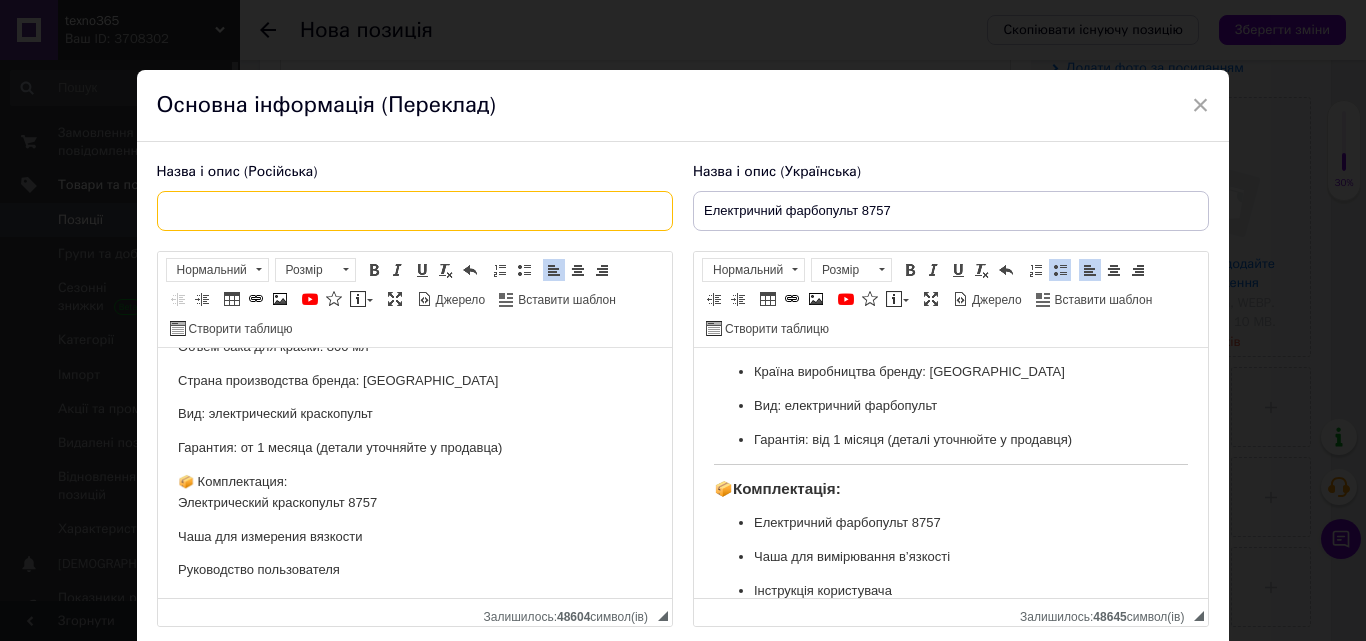click at bounding box center [415, 211] 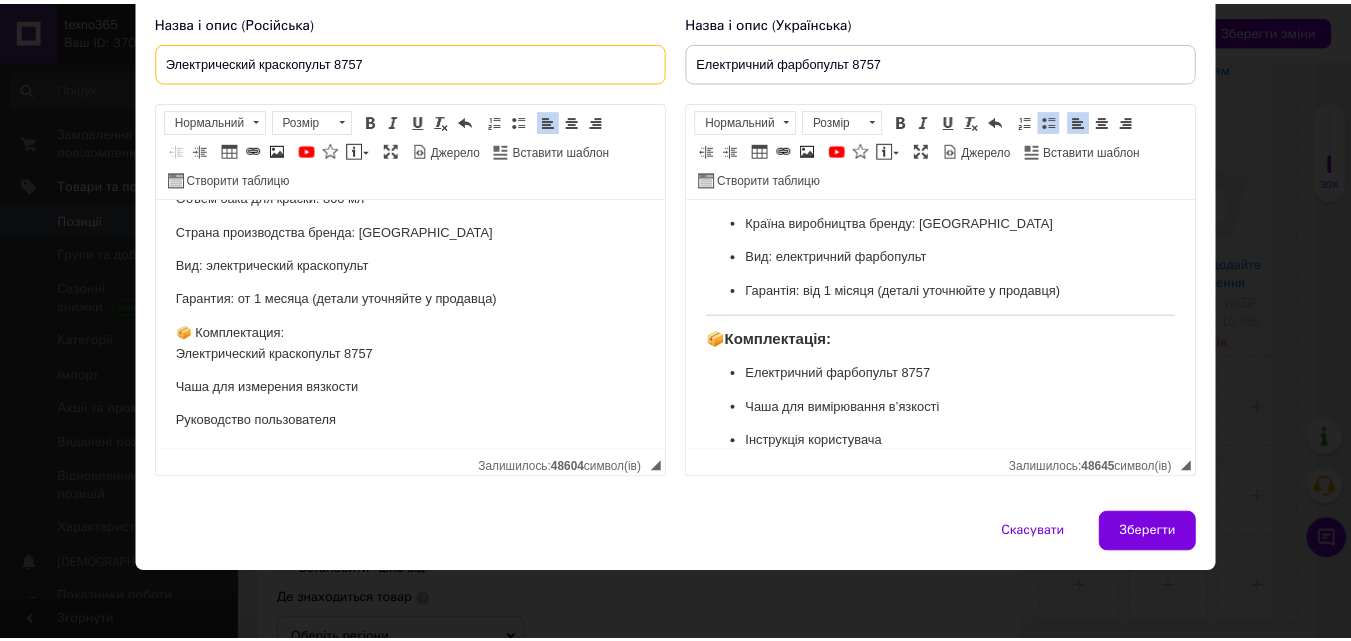 scroll, scrollTop: 151, scrollLeft: 0, axis: vertical 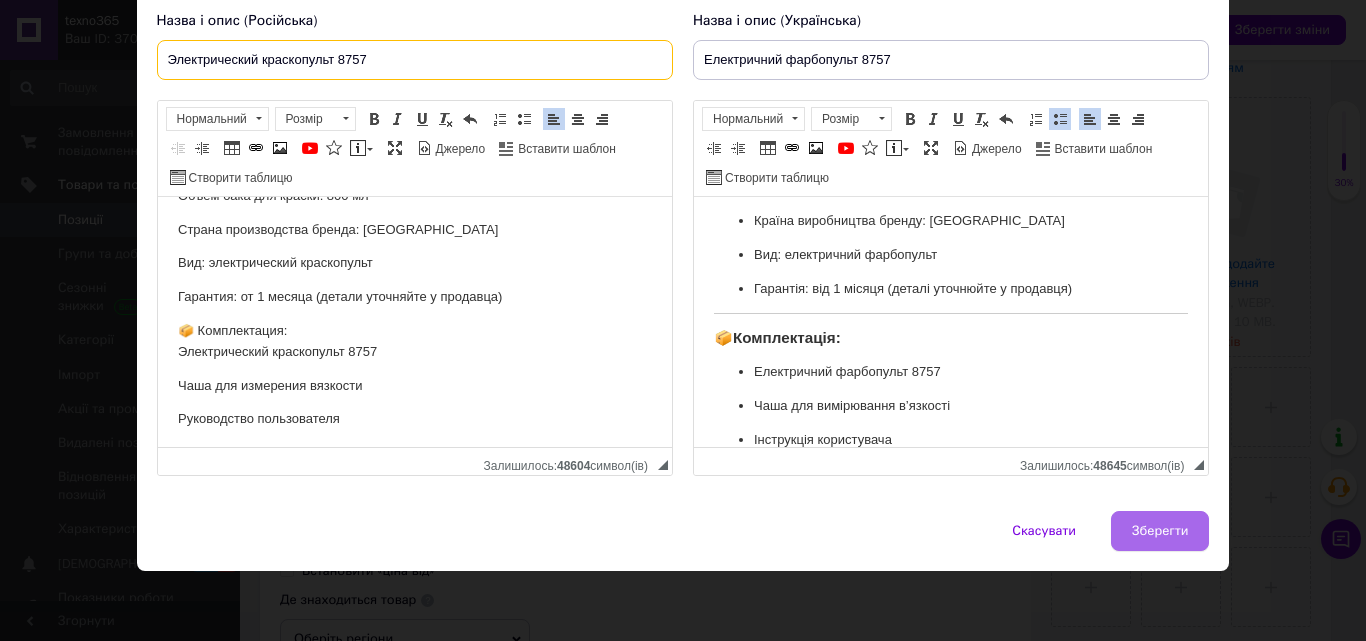 type on "Электрический краскопульт 8757" 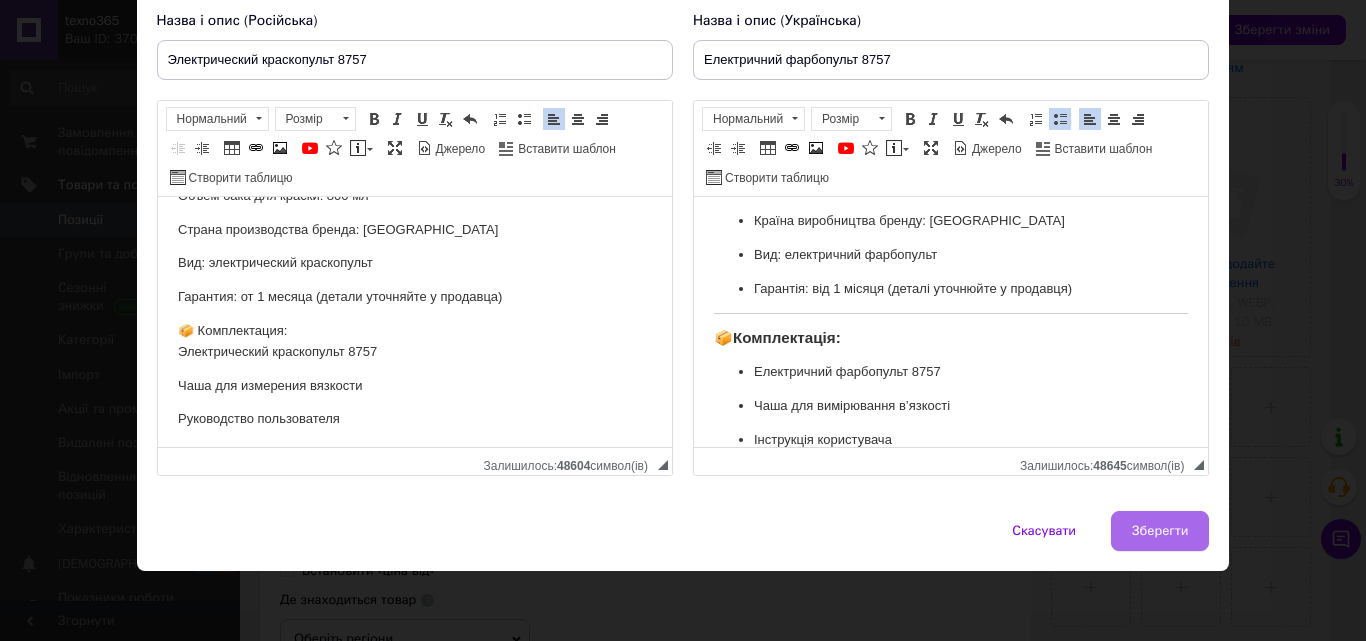 click on "Зберегти" at bounding box center (1160, 531) 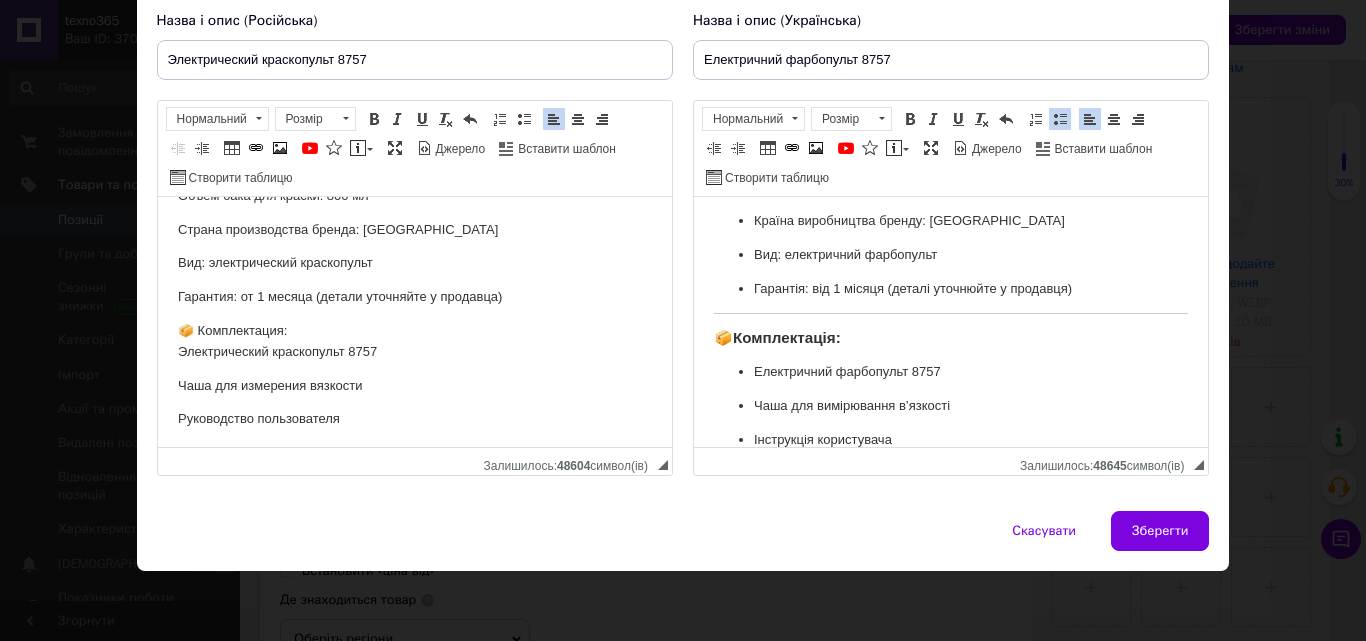 type on "Электрический краскопульт 8757" 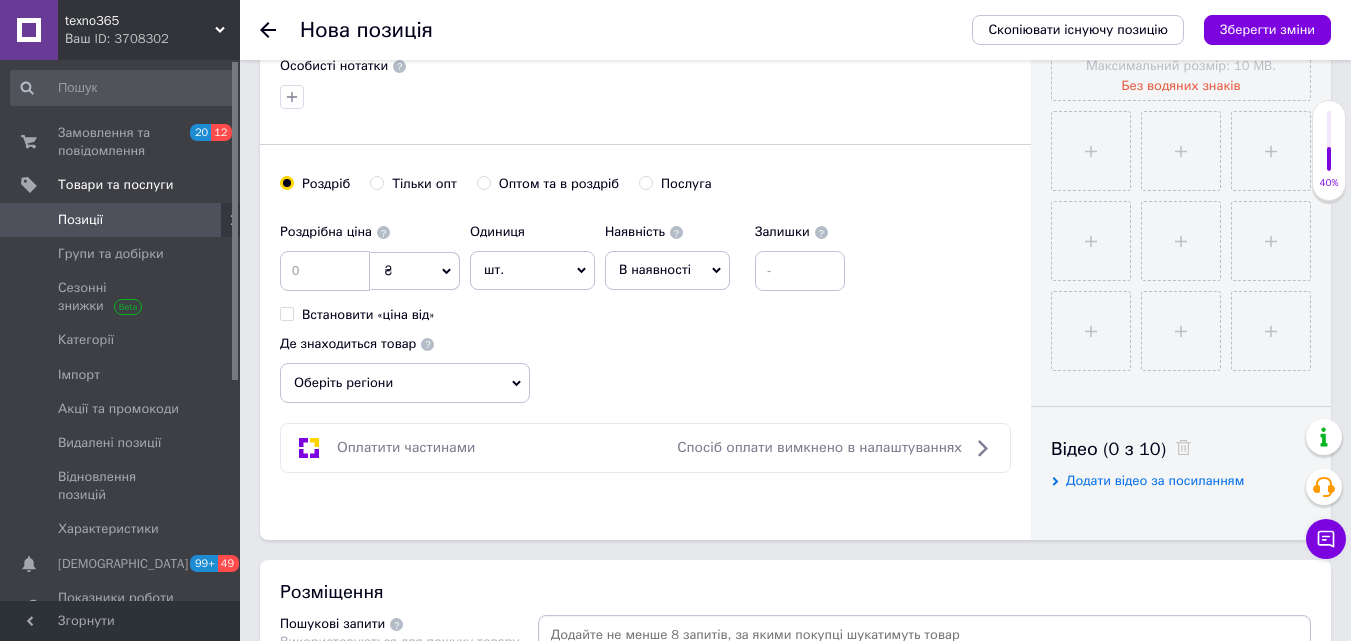 scroll, scrollTop: 700, scrollLeft: 0, axis: vertical 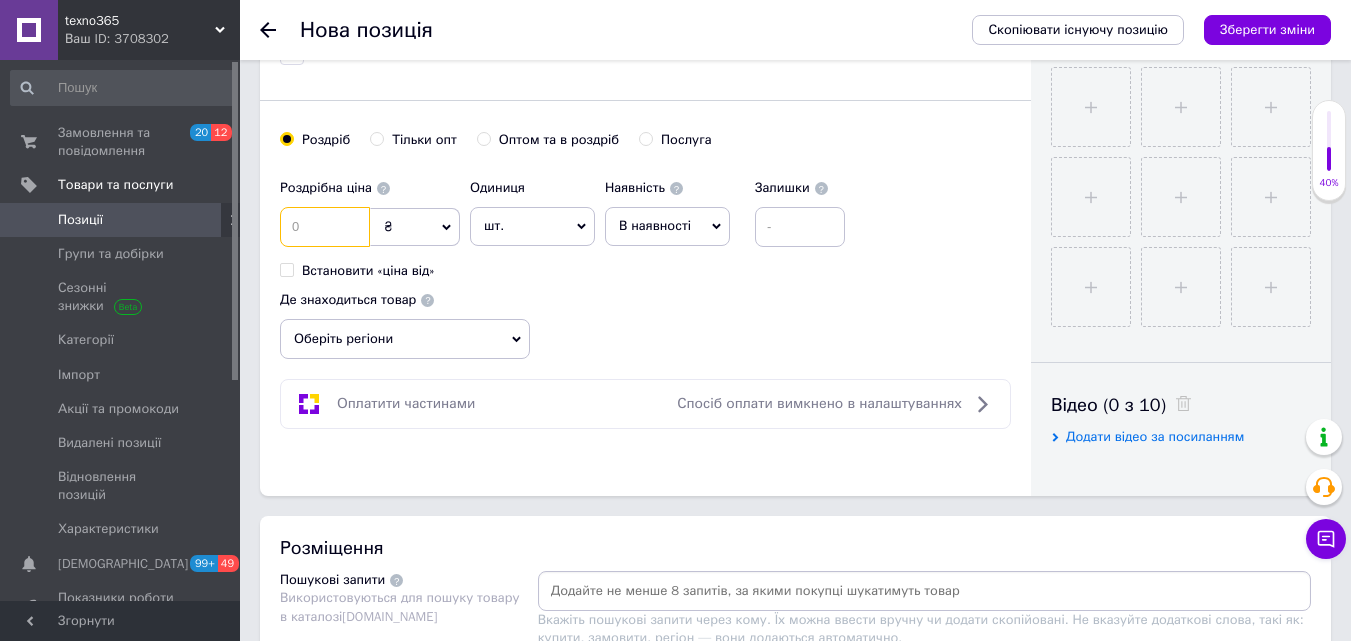click at bounding box center (325, 227) 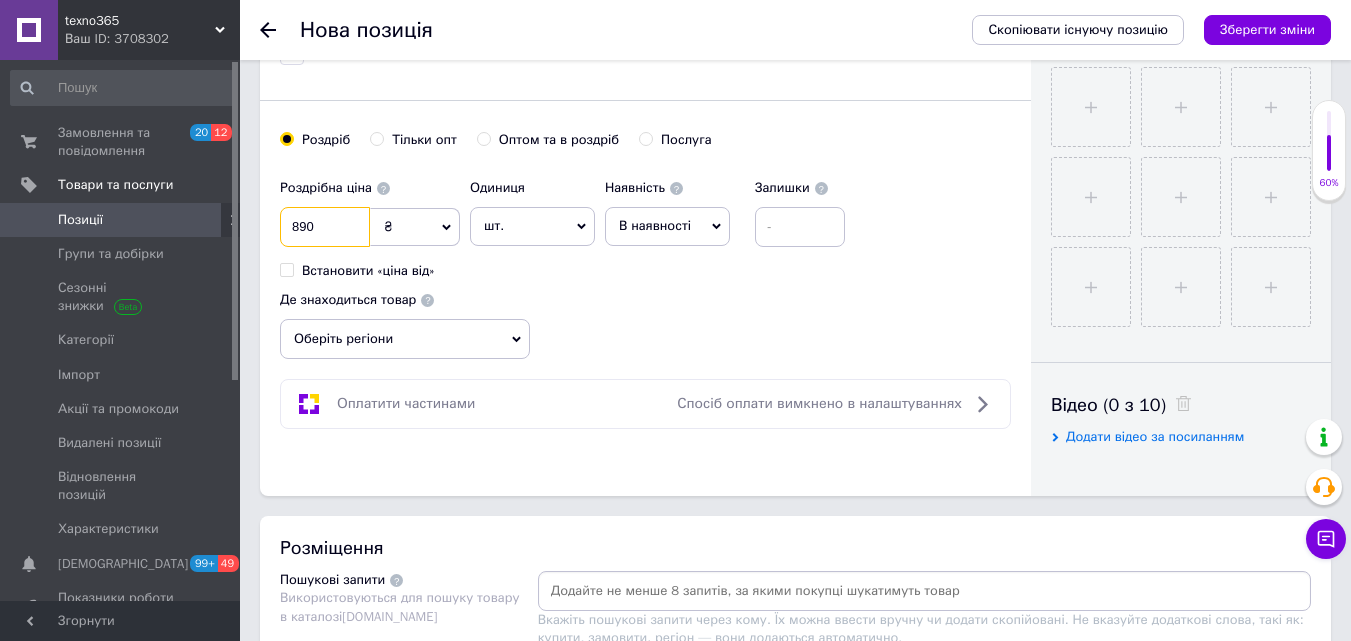 type on "890" 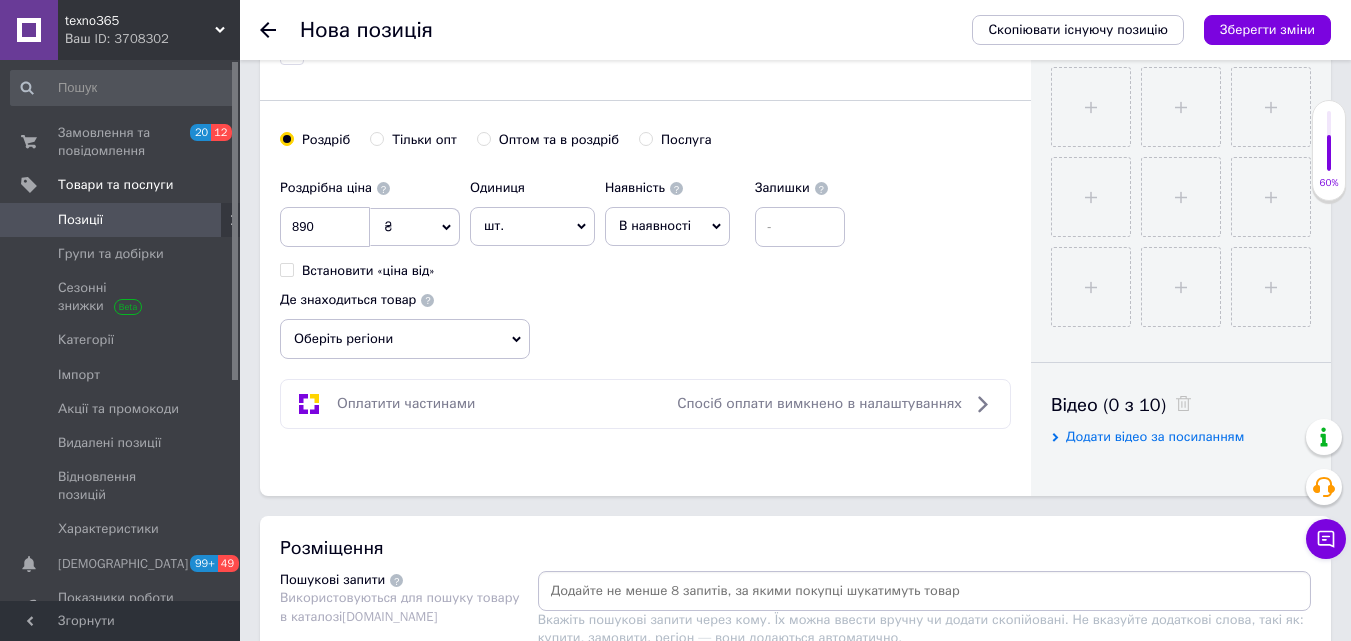 click on "Оберіть регіони" at bounding box center (405, 339) 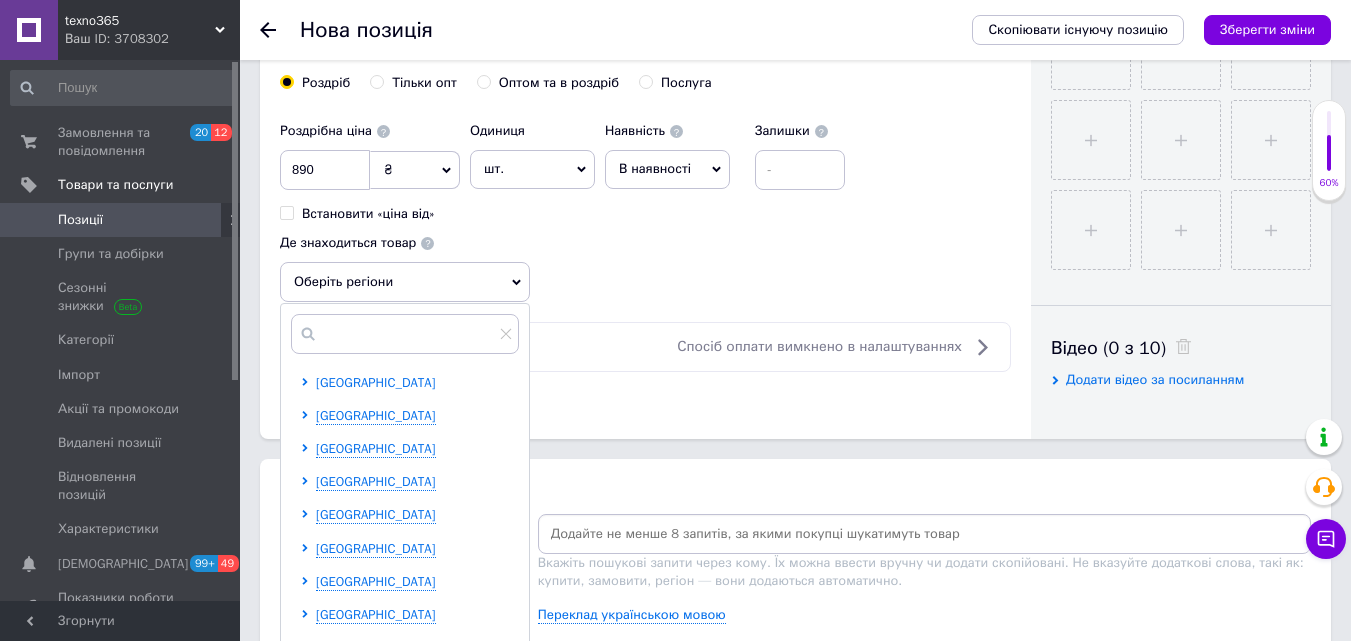 scroll, scrollTop: 1000, scrollLeft: 0, axis: vertical 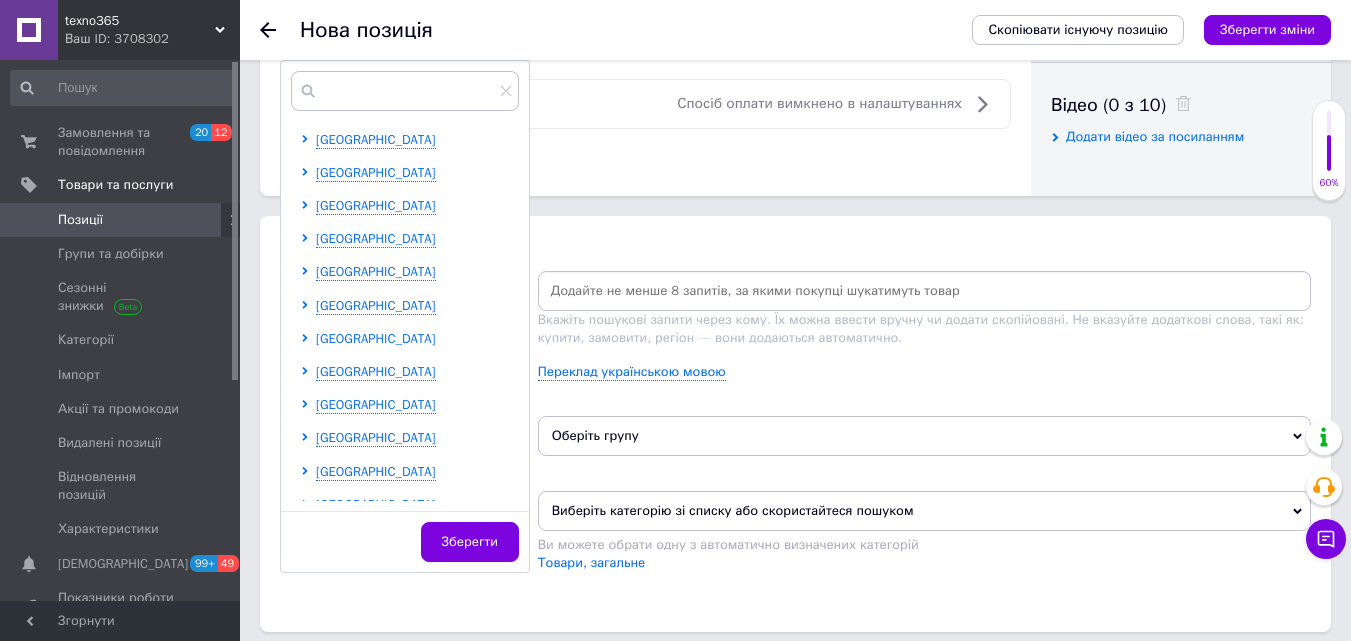 click on "Закарпатська область" at bounding box center (376, 338) 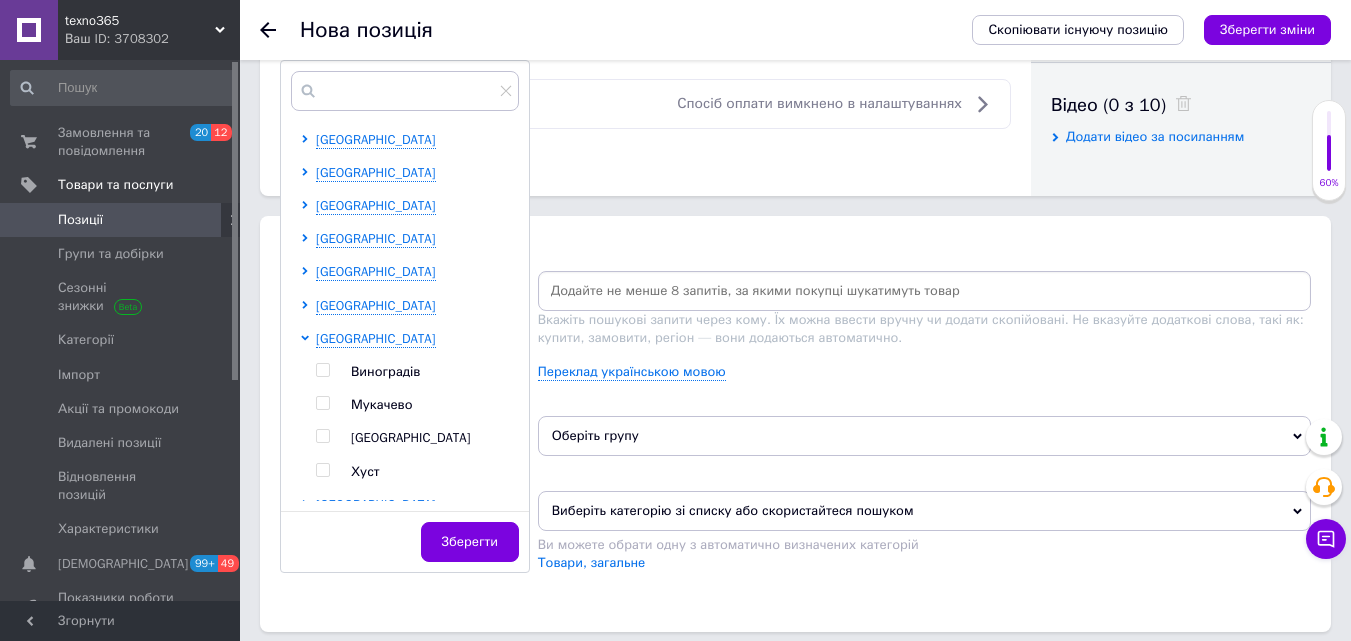 click at bounding box center [323, 403] 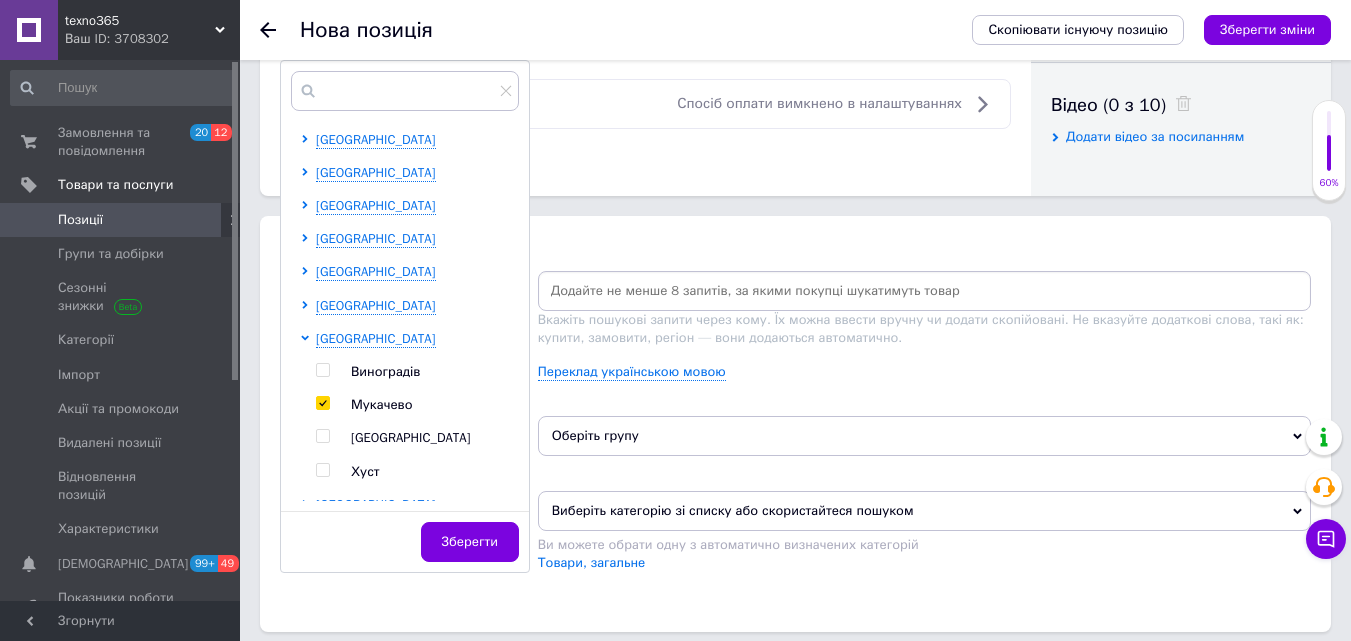 checkbox on "true" 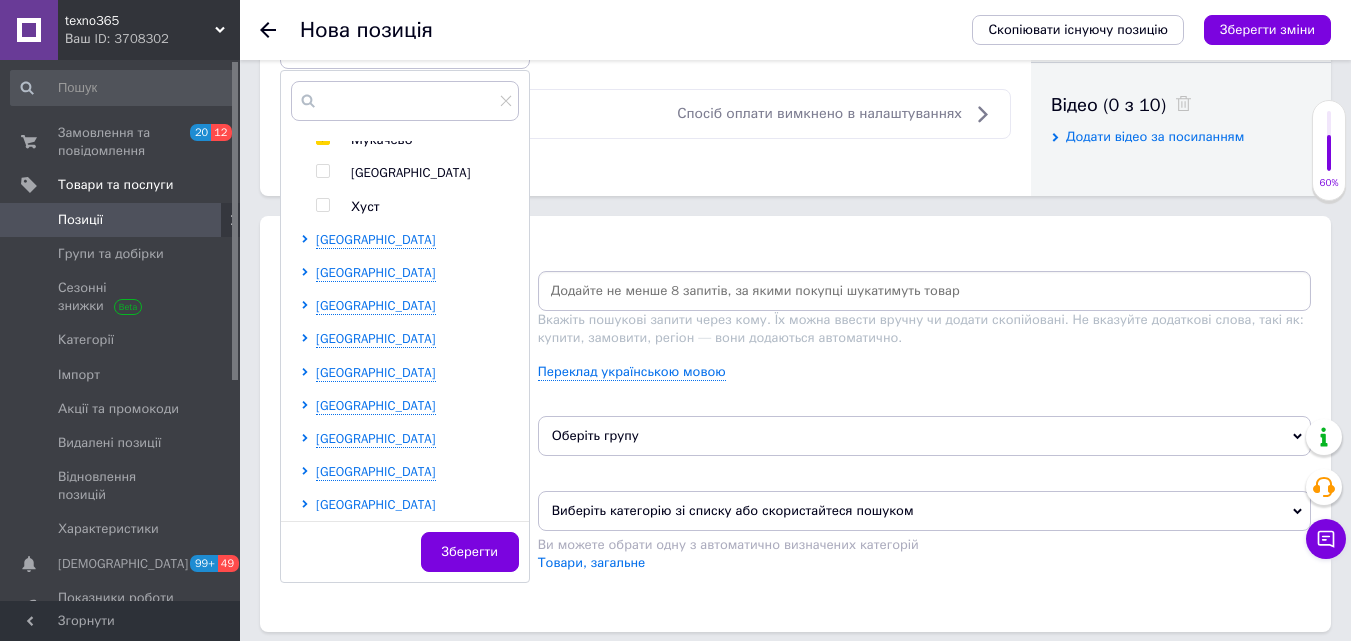 scroll, scrollTop: 300, scrollLeft: 0, axis: vertical 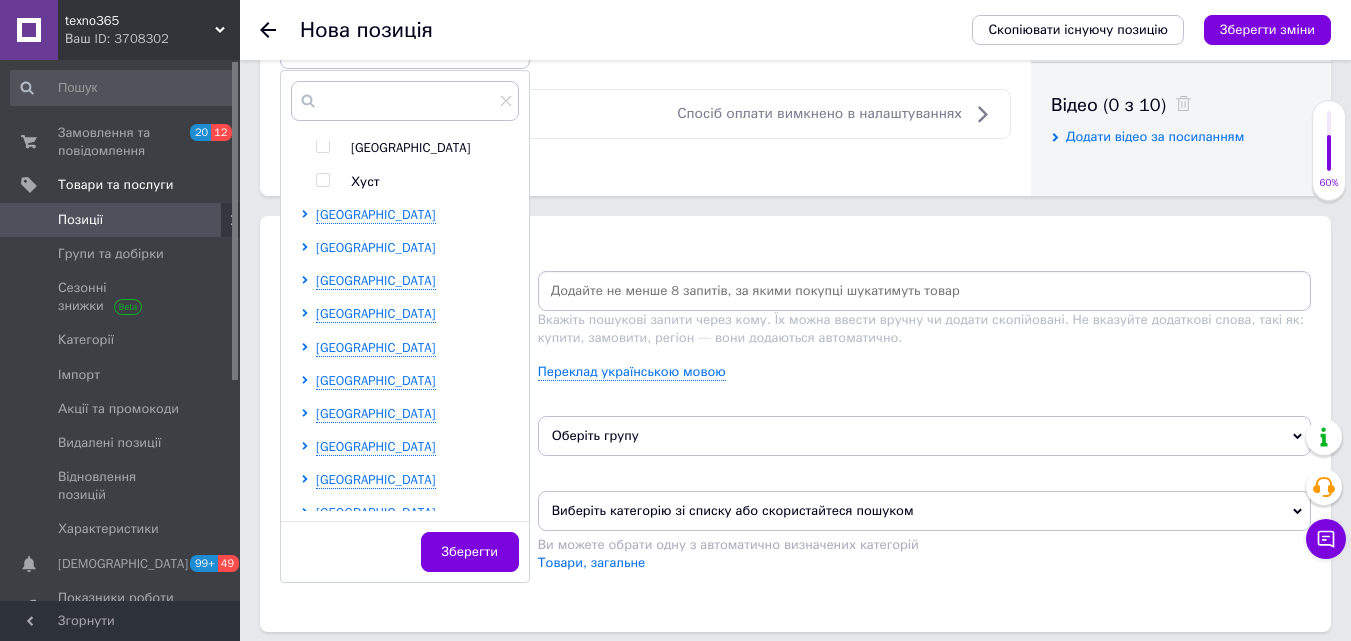 click on "Київська область" at bounding box center [376, 247] 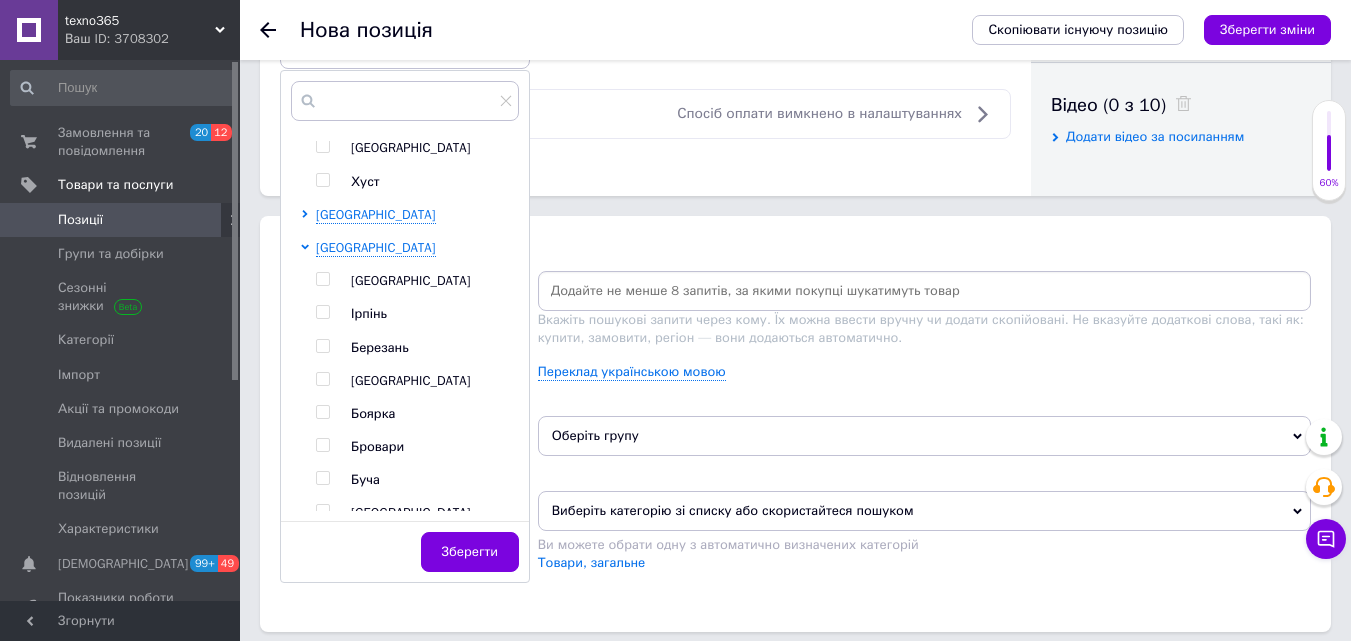 click at bounding box center (322, 379) 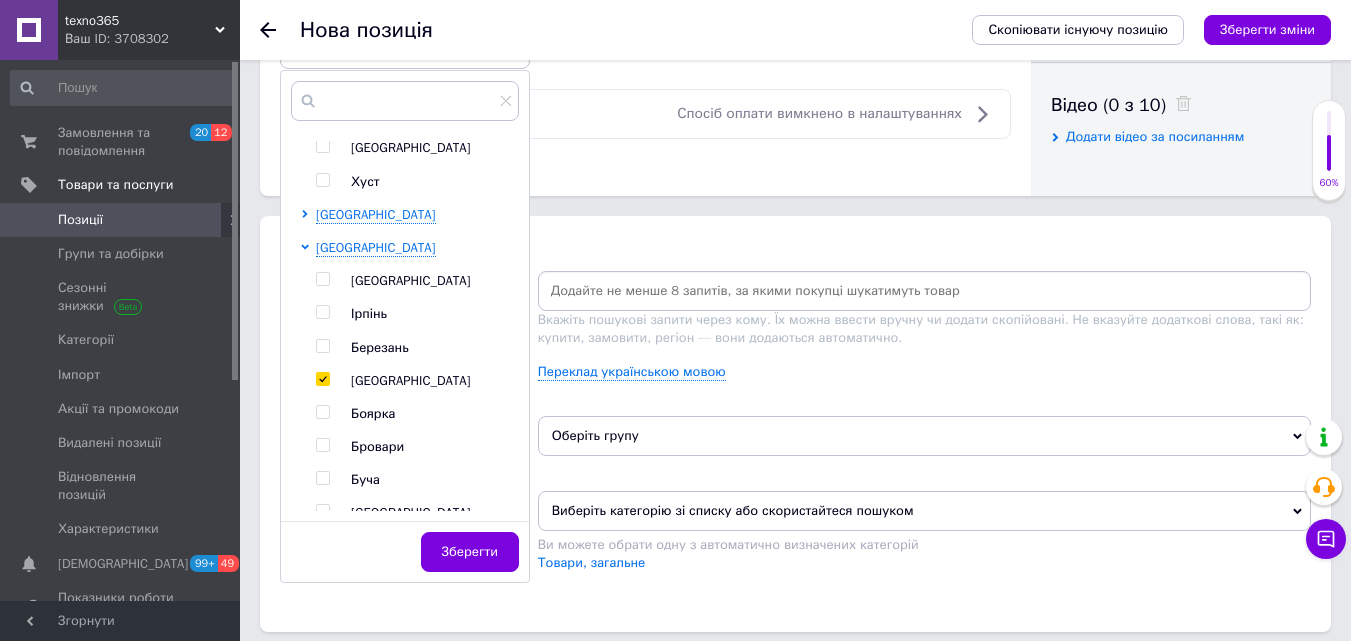checkbox on "true" 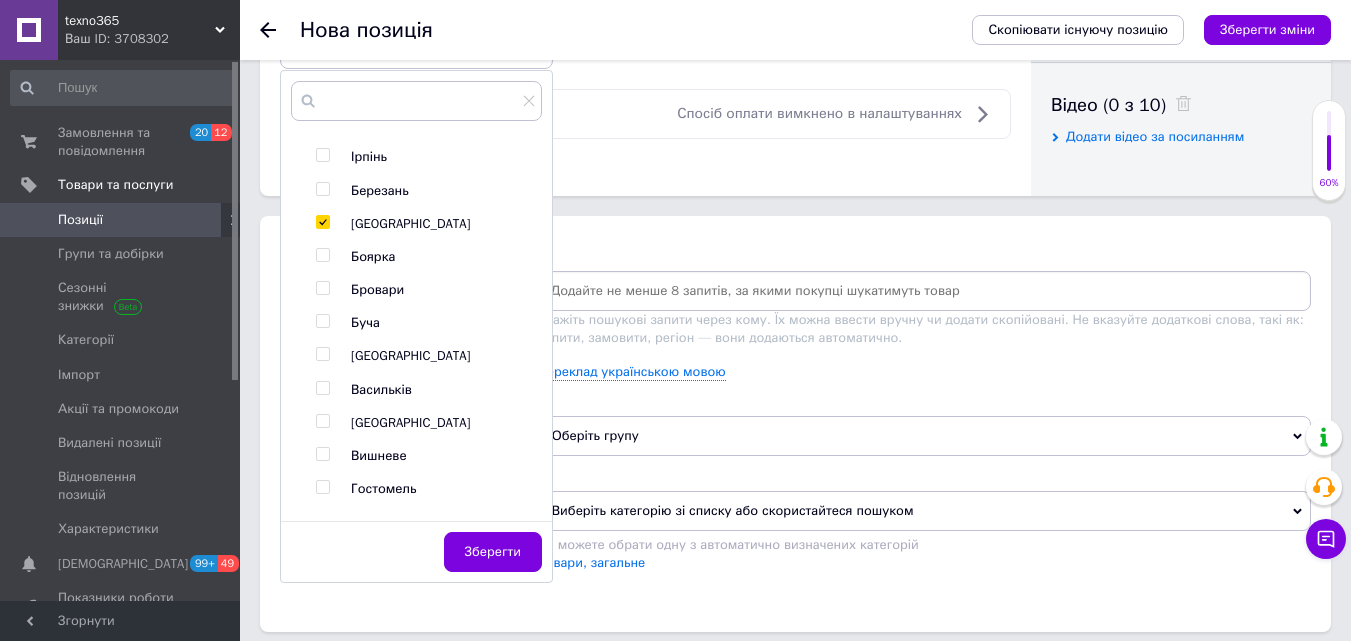 scroll, scrollTop: 500, scrollLeft: 0, axis: vertical 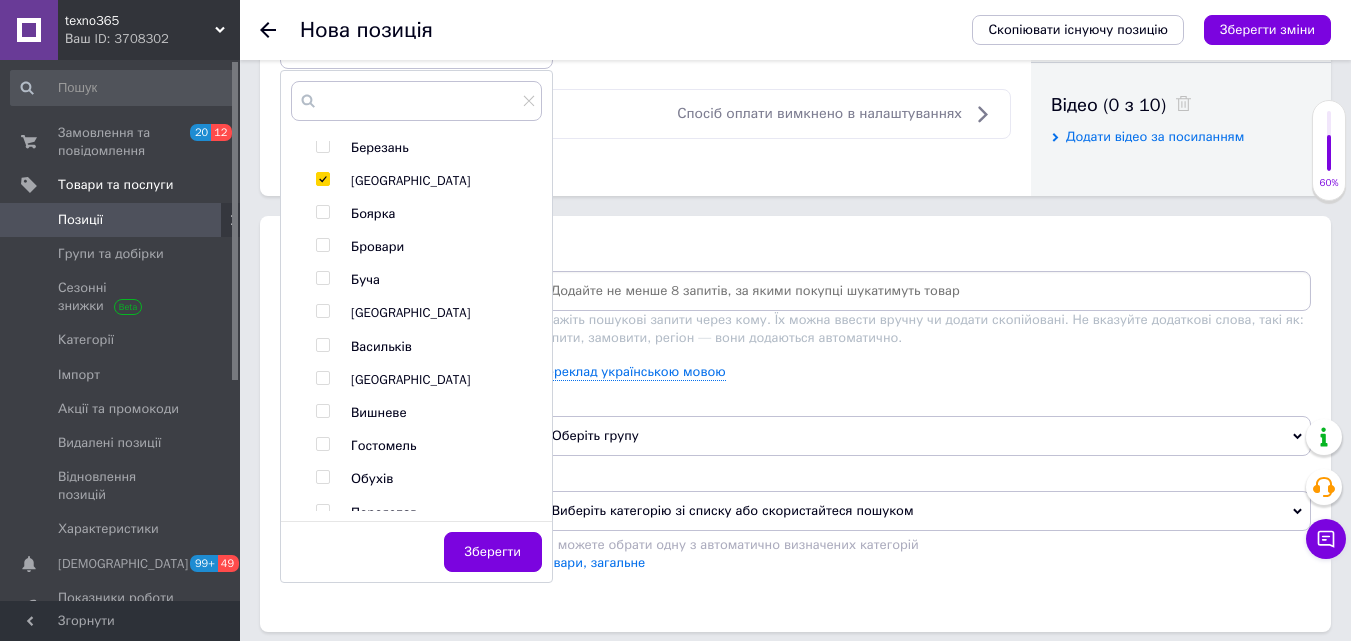 click at bounding box center [322, 278] 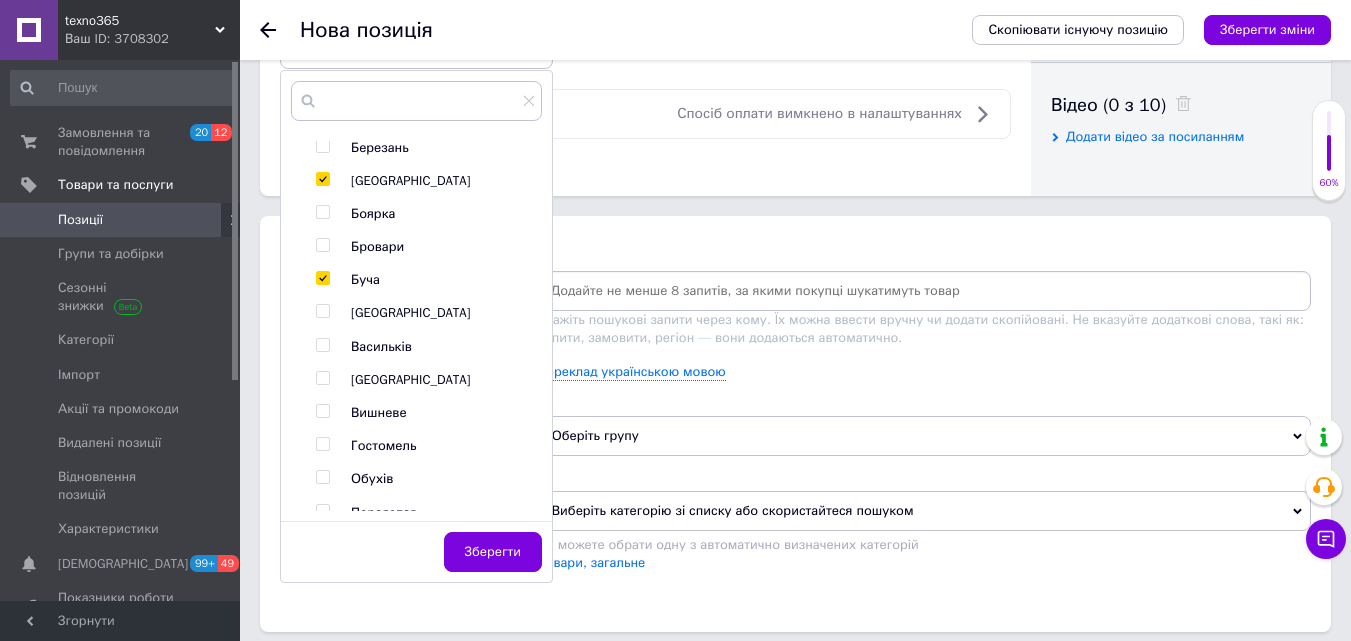 checkbox on "true" 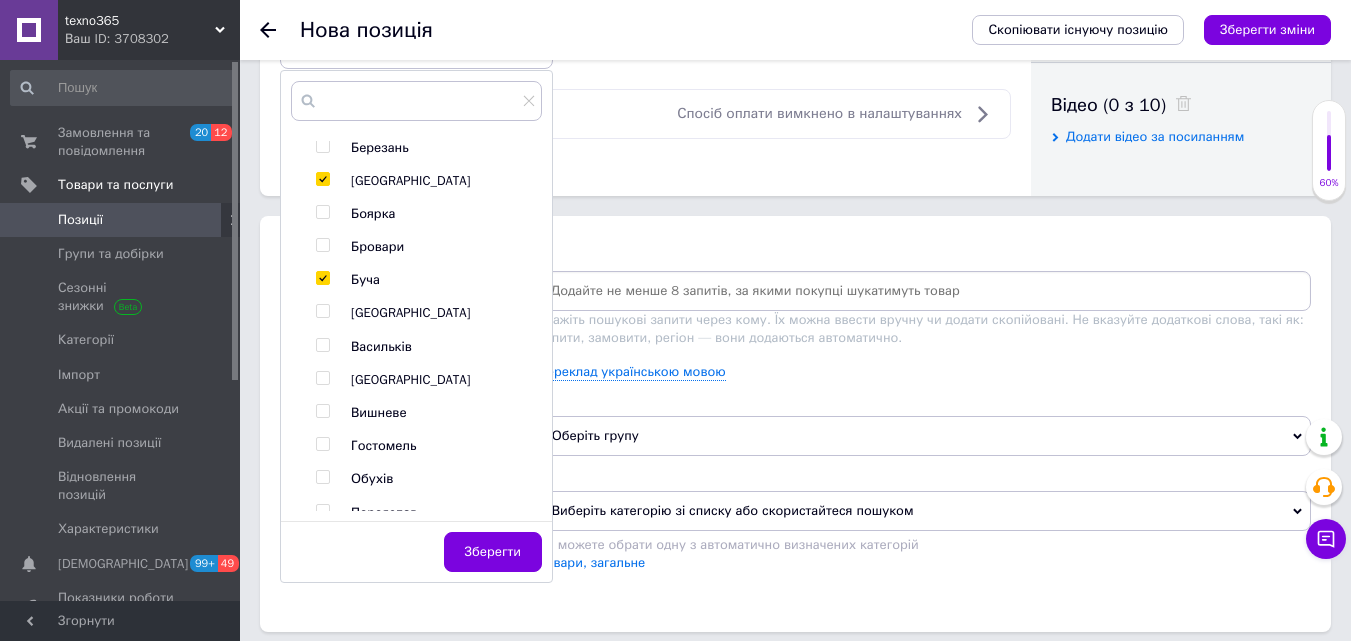 click at bounding box center [322, 212] 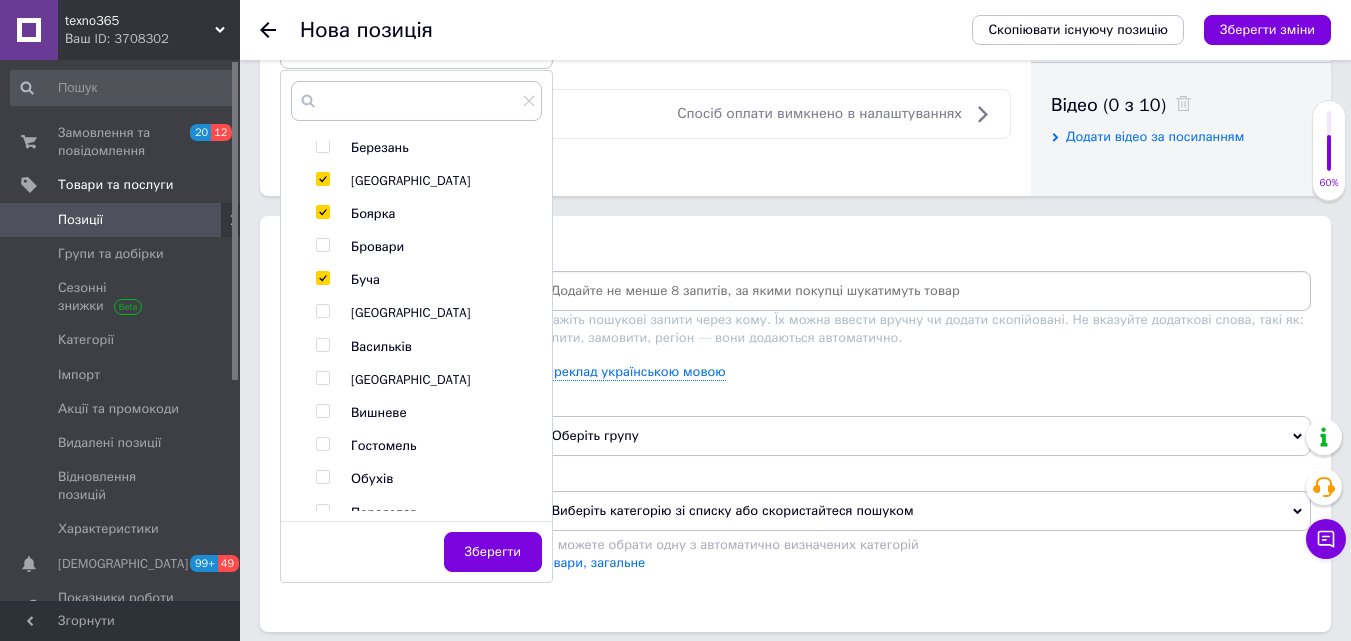 checkbox on "true" 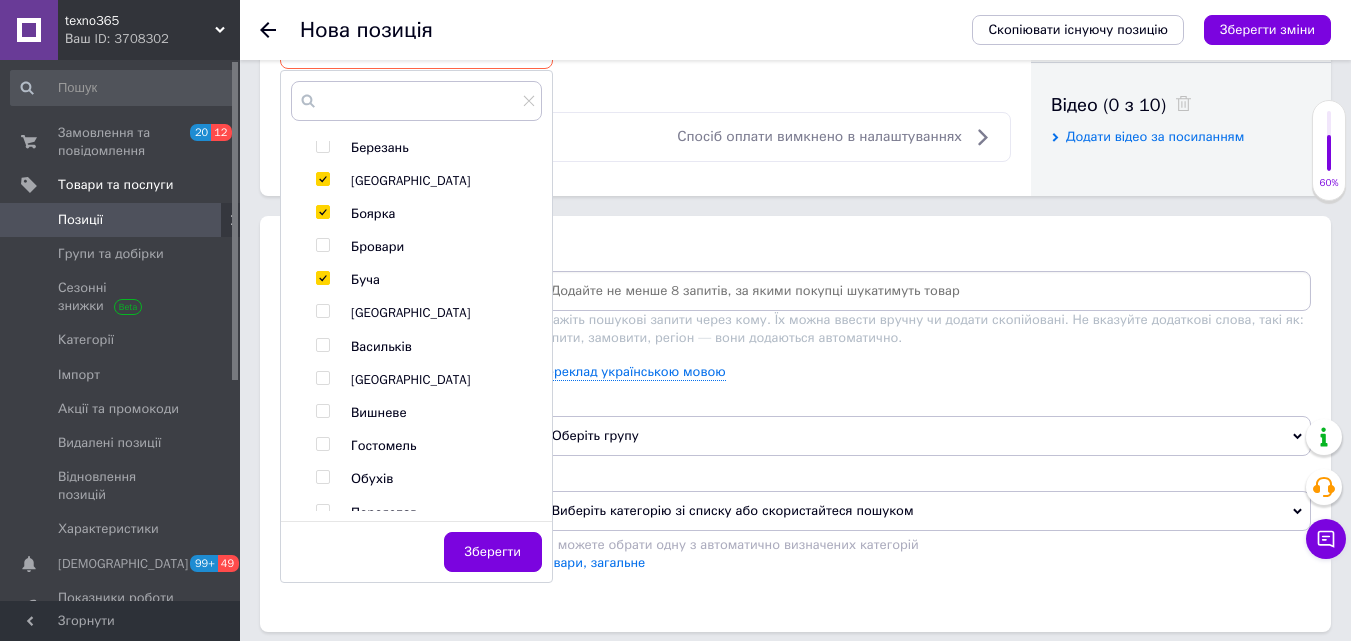 click at bounding box center (323, 278) 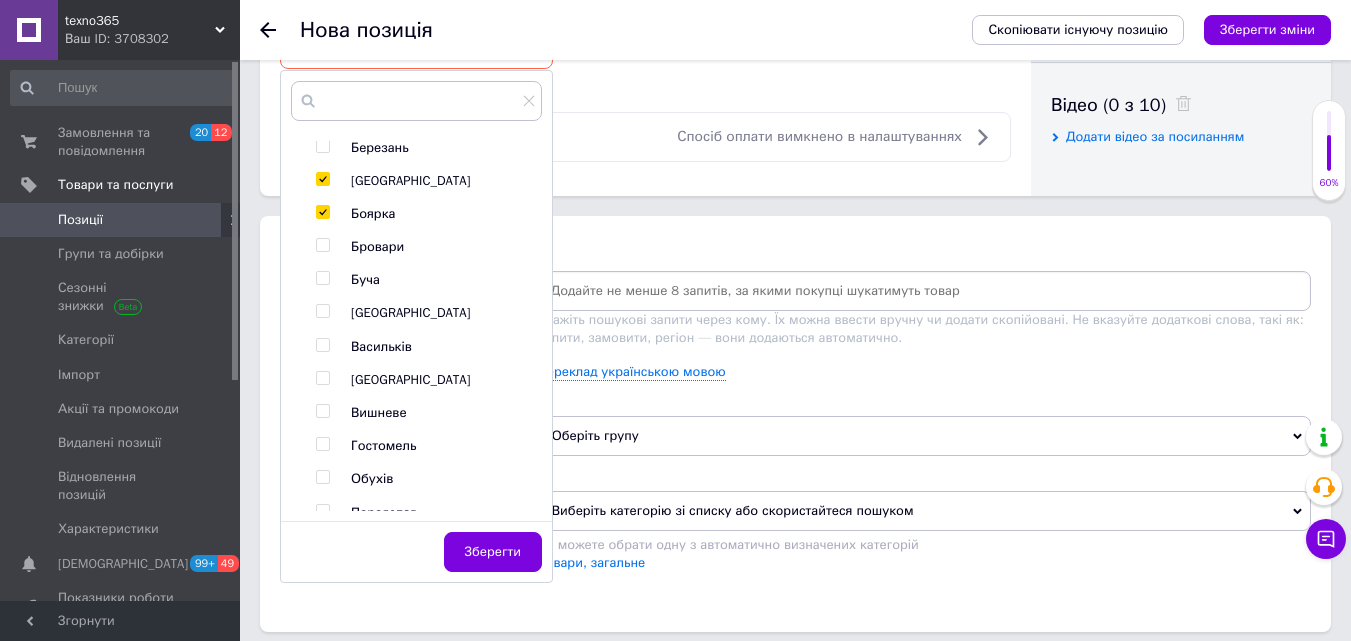 checkbox on "false" 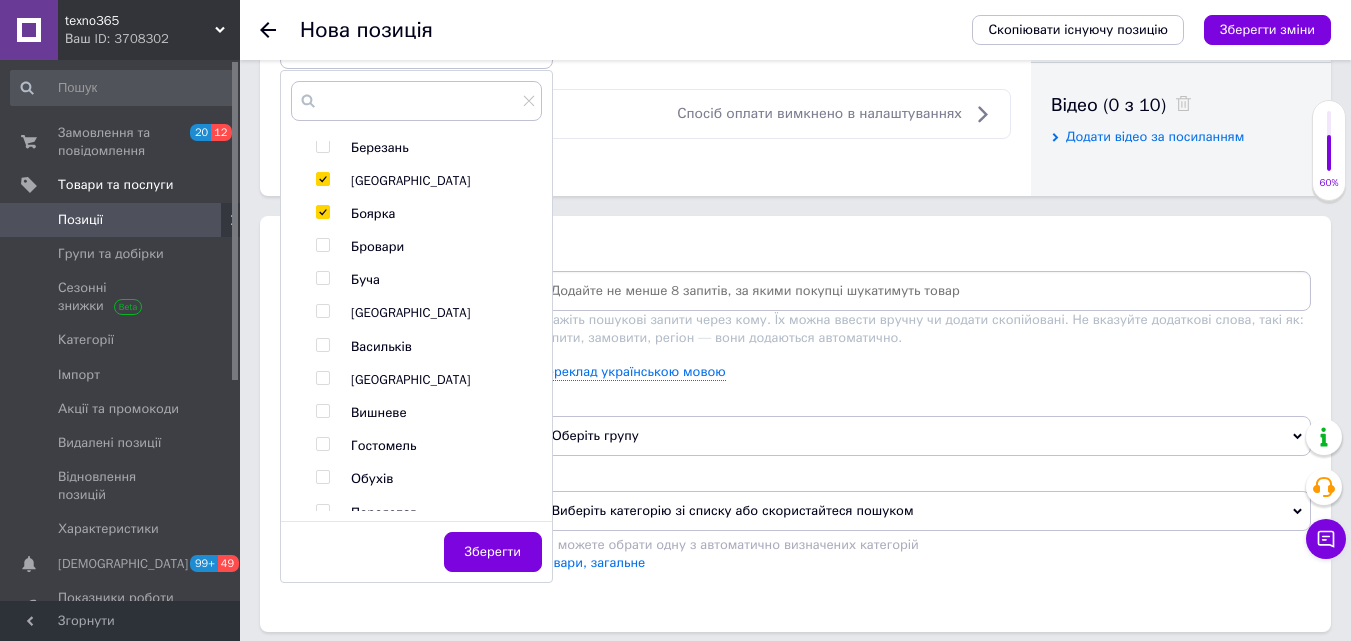 click at bounding box center (322, 179) 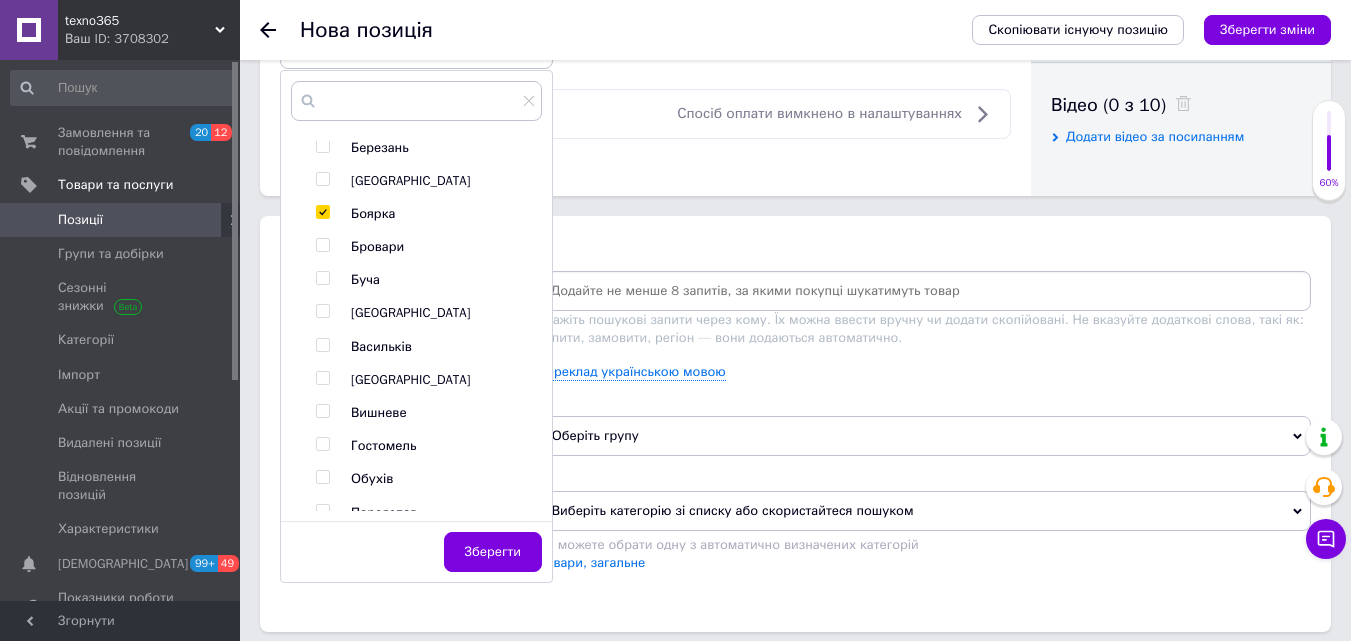 checkbox on "false" 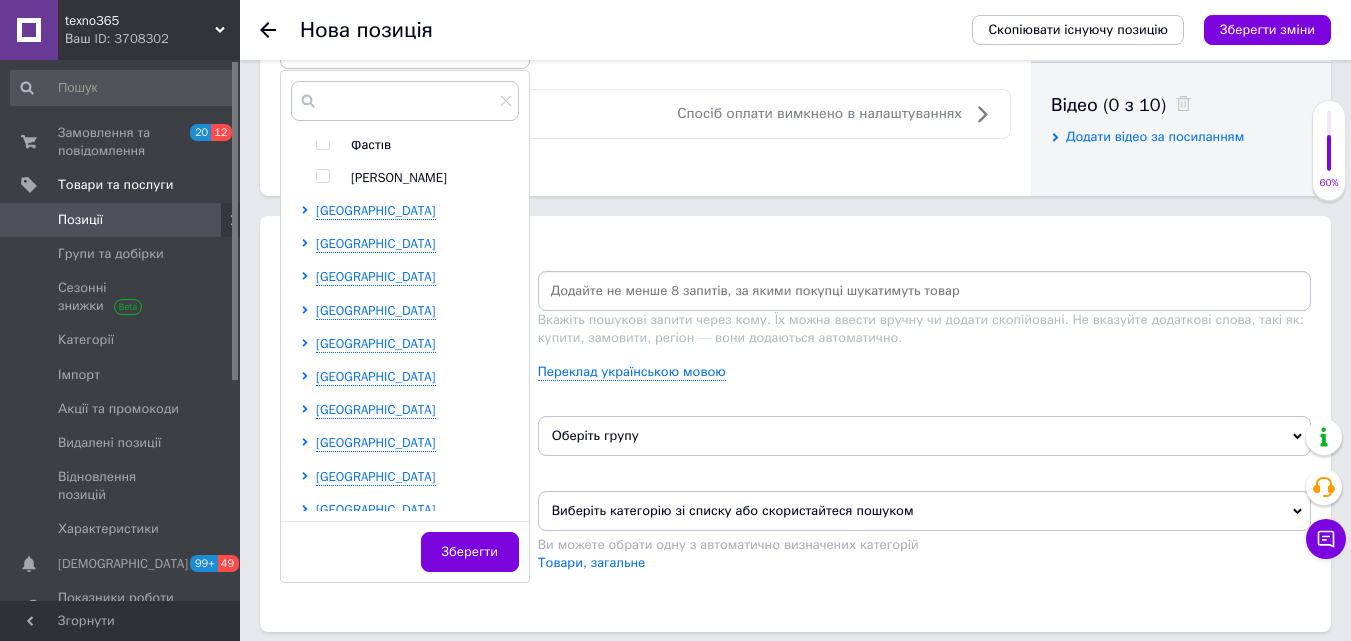scroll, scrollTop: 1100, scrollLeft: 0, axis: vertical 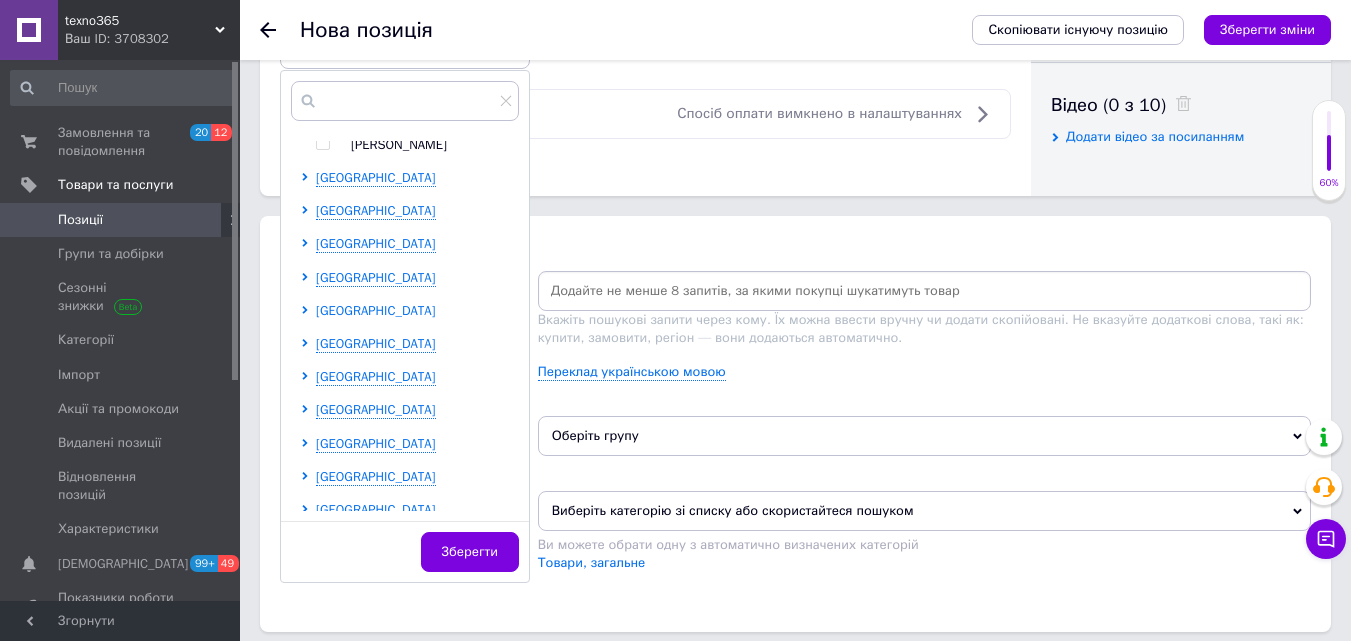 click on "Одеська область" at bounding box center (376, 310) 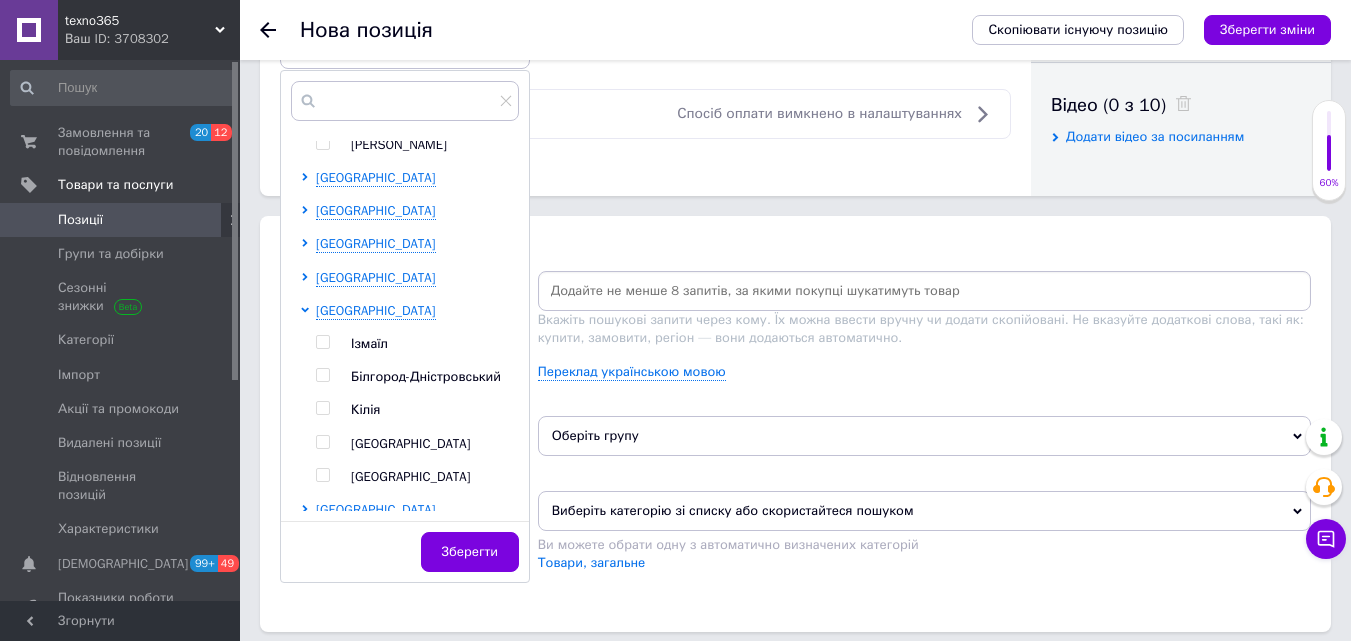 click at bounding box center (322, 442) 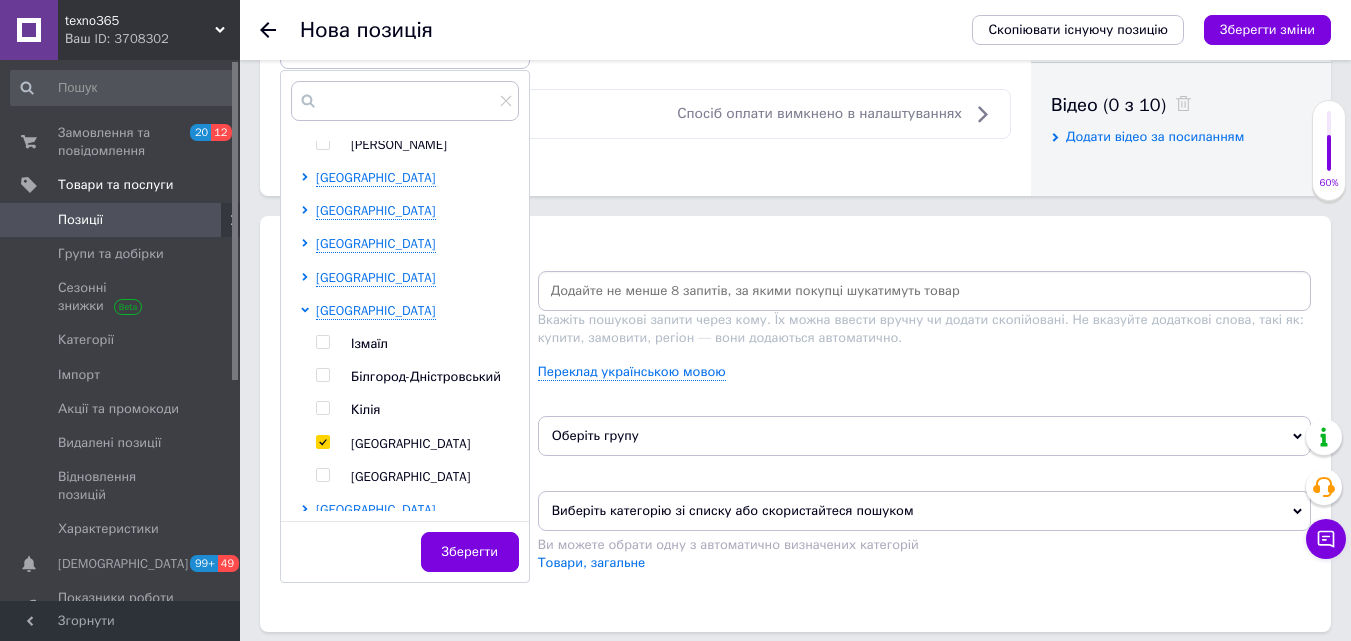 checkbox on "true" 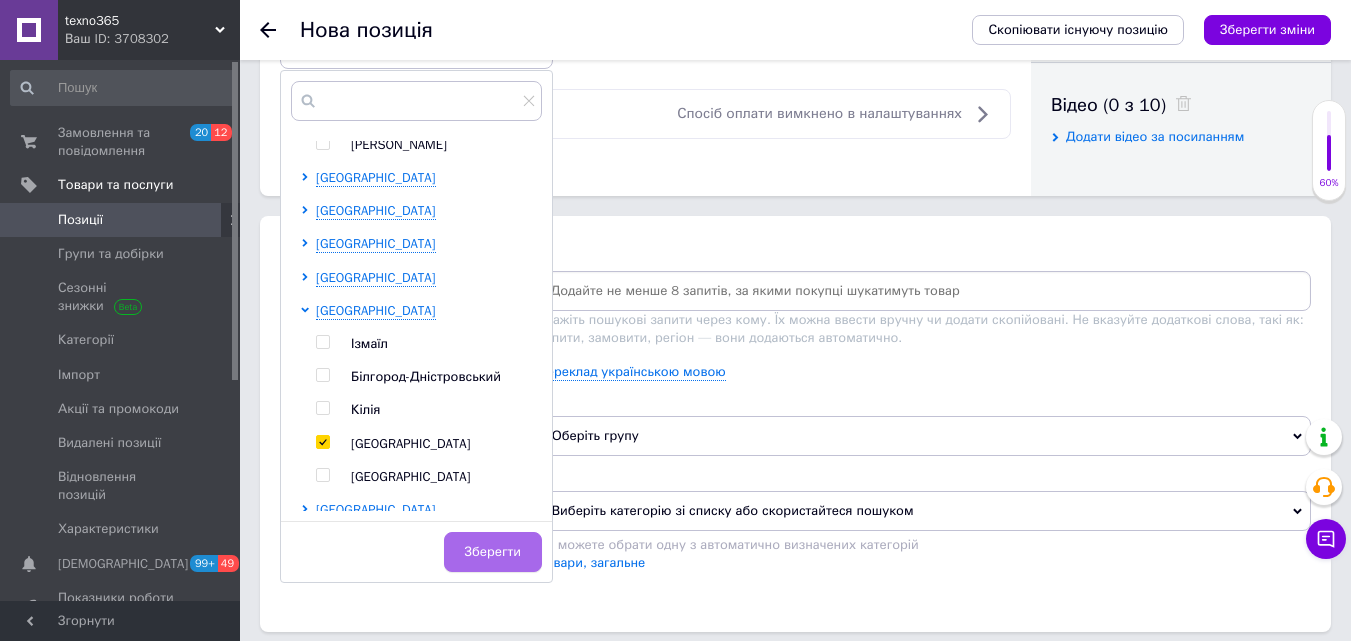 click on "Зберегти" at bounding box center [493, 552] 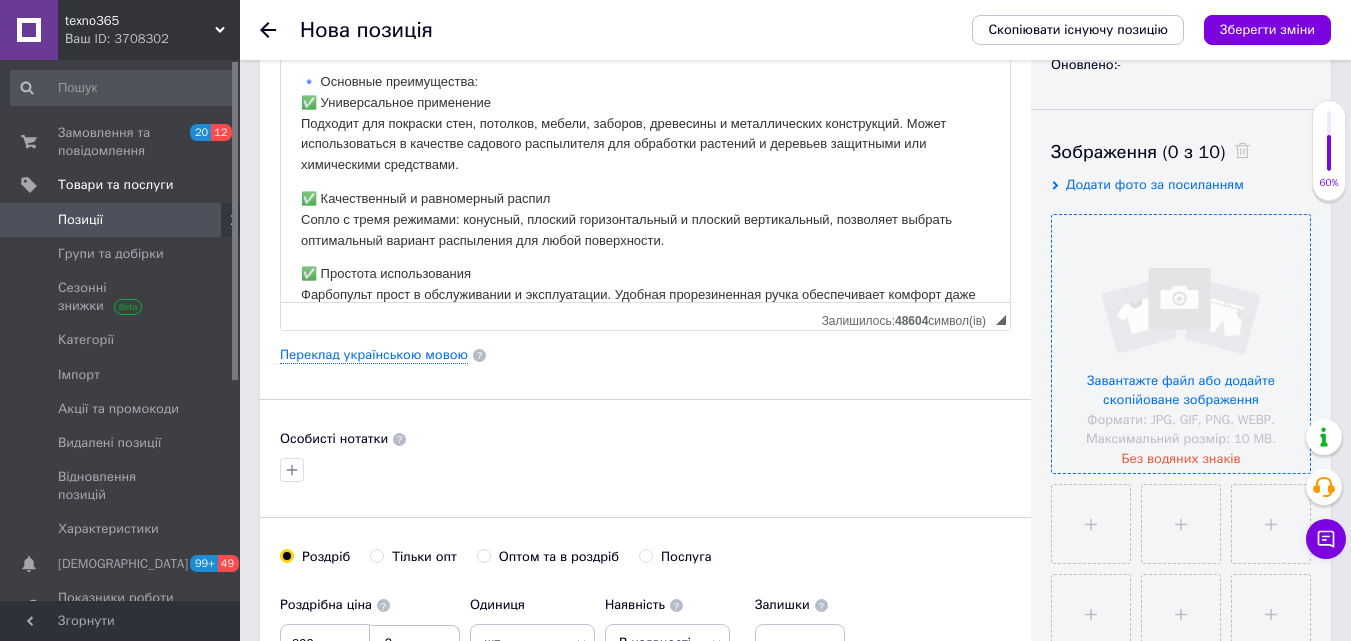 scroll, scrollTop: 300, scrollLeft: 0, axis: vertical 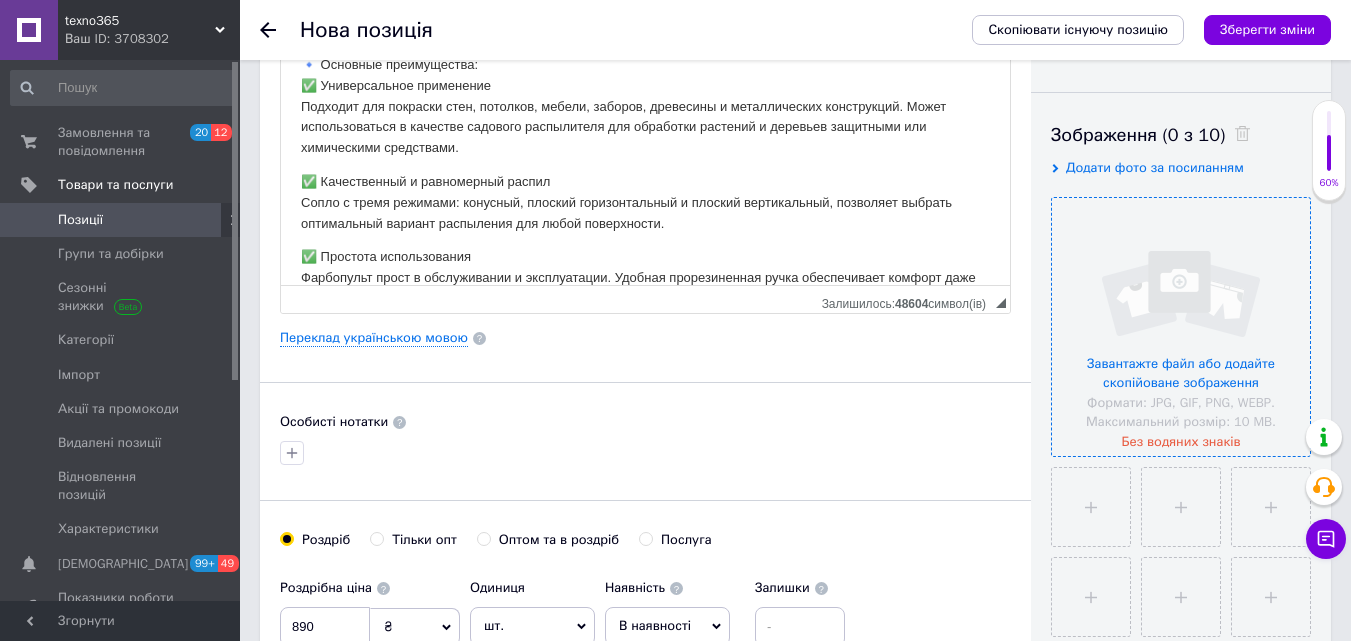click at bounding box center [1181, 327] 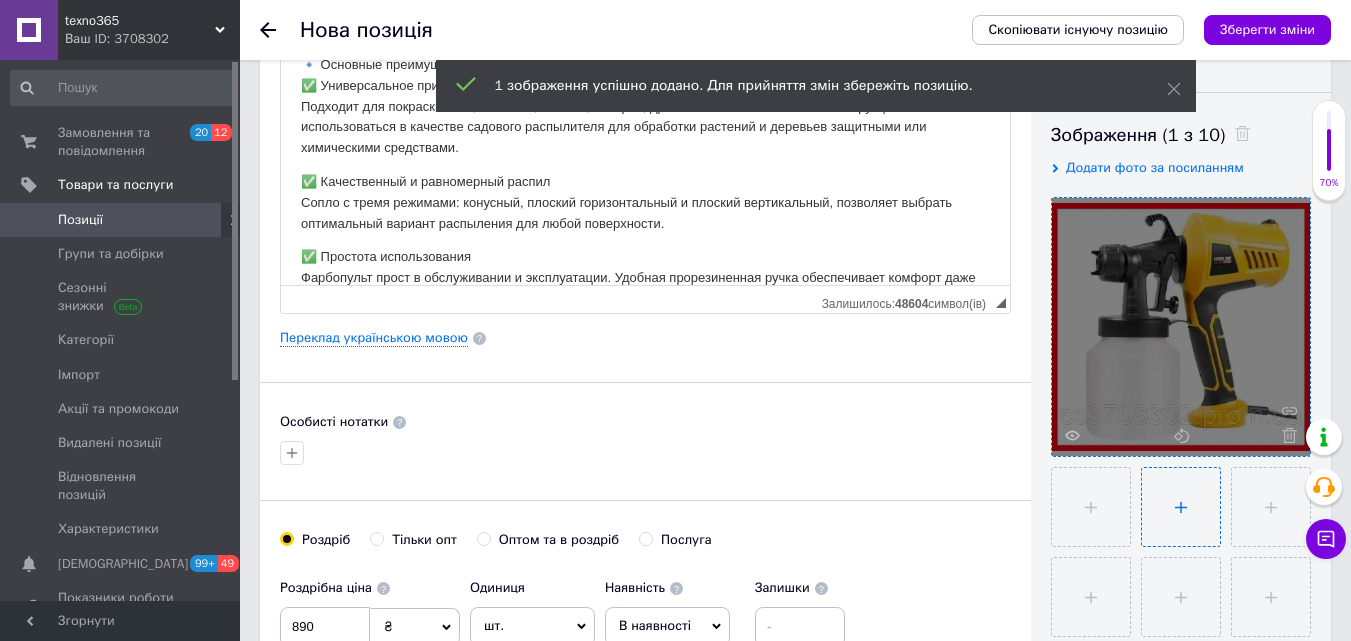 click at bounding box center (1181, 507) 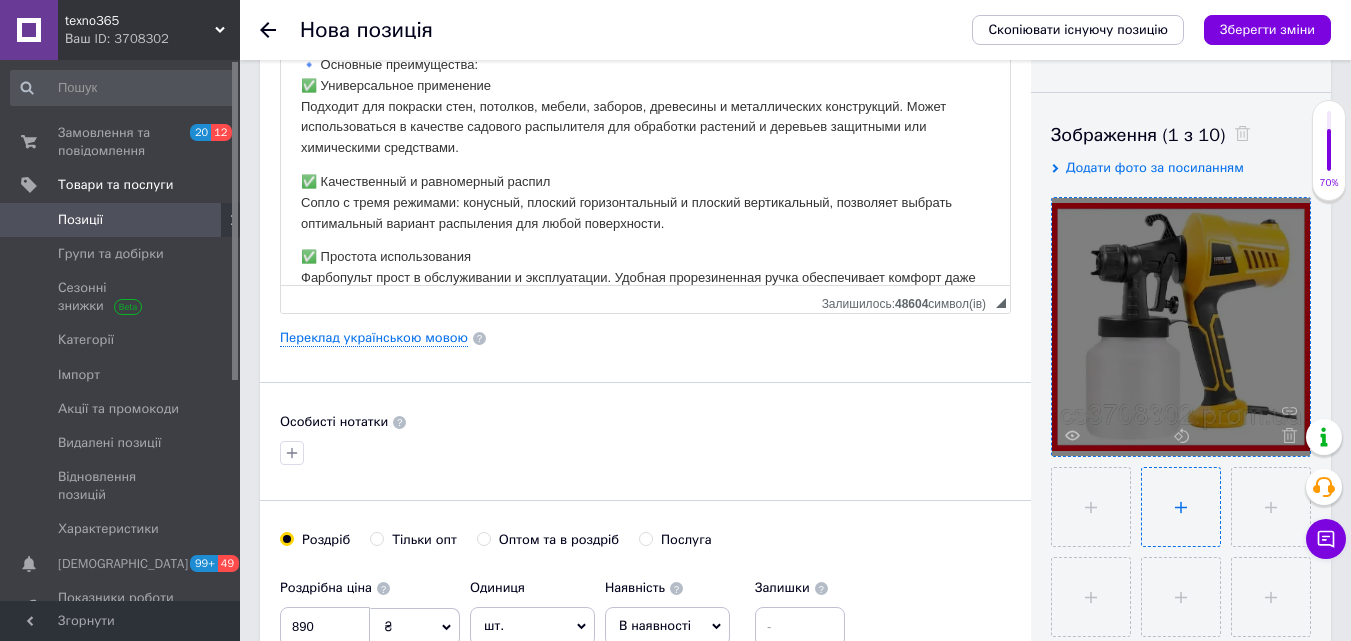 type on "C:\fakepath\image (6).webp" 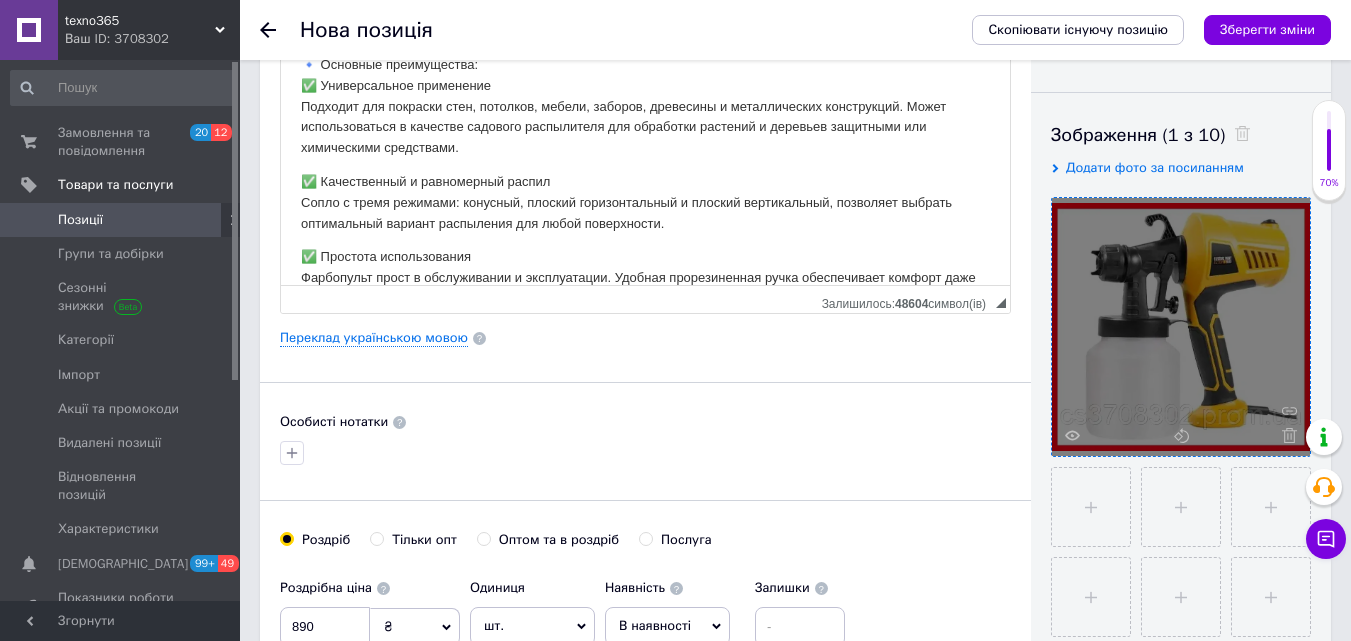 type 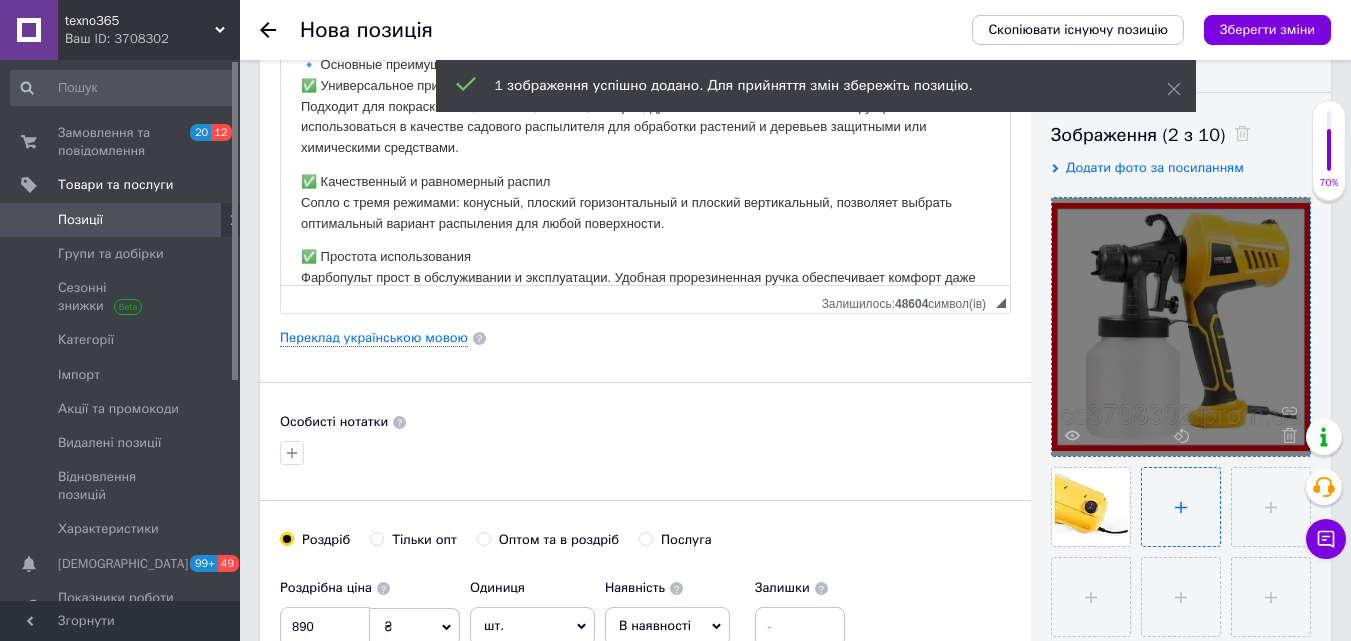 click at bounding box center [1181, 507] 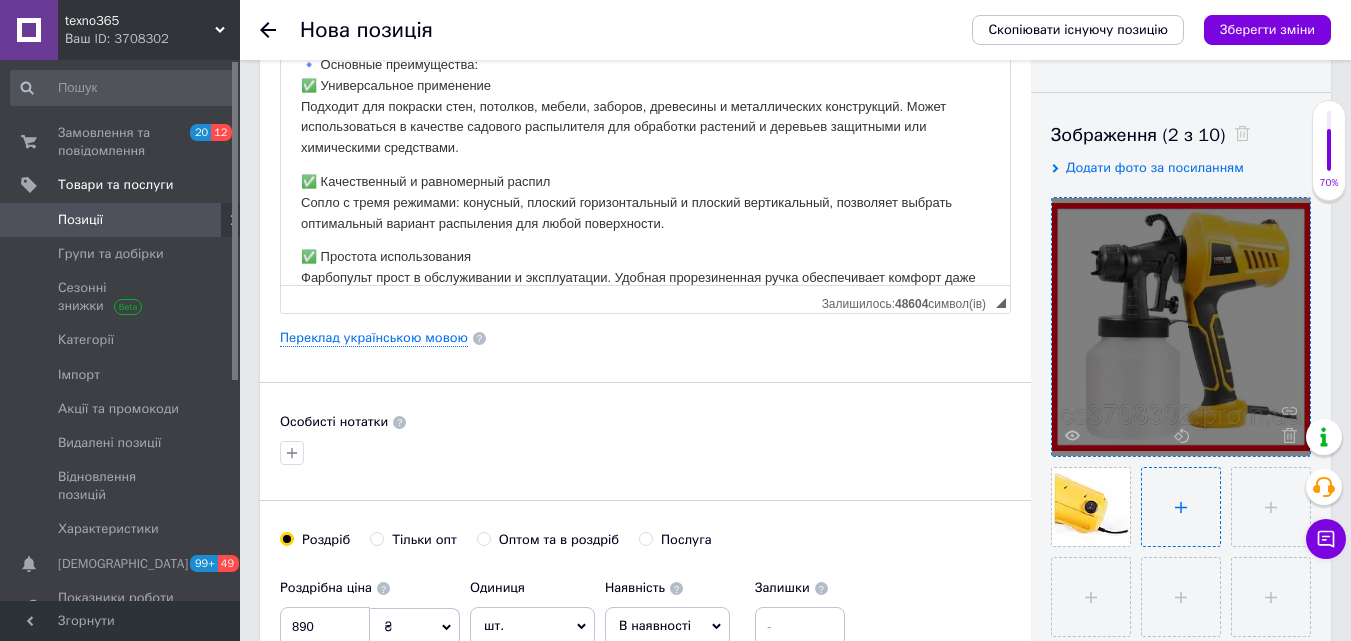 type on "C:\fakepath\image (7).webp" 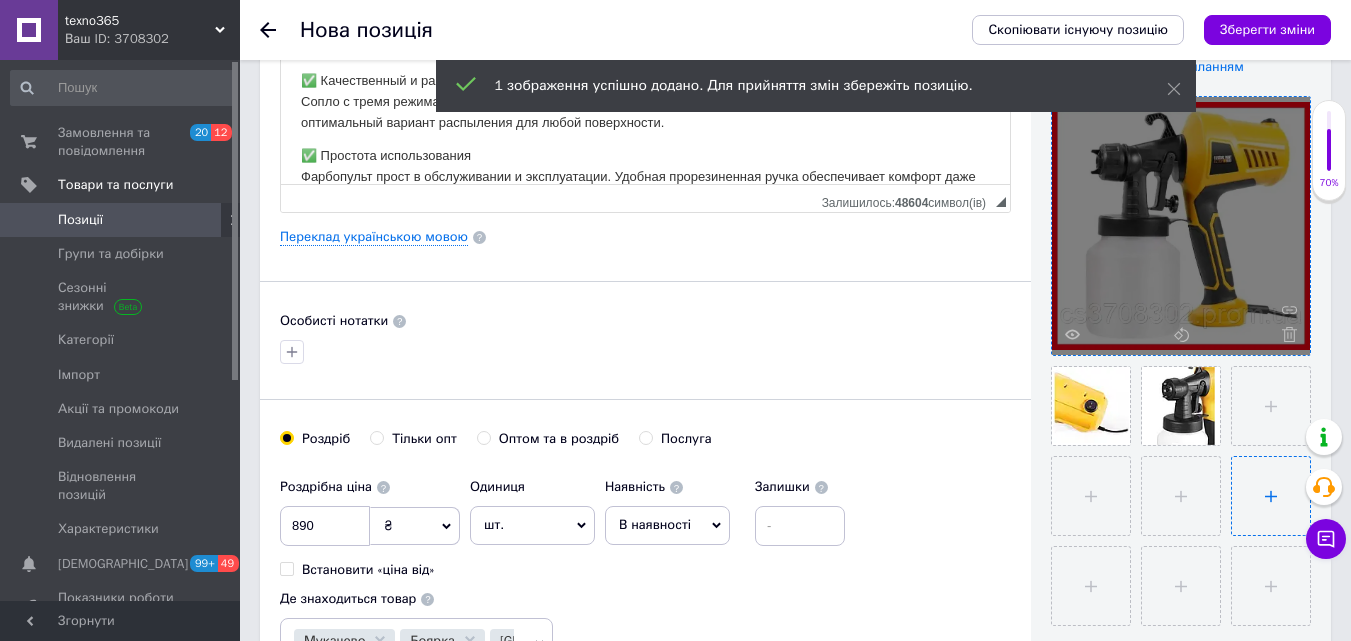 scroll, scrollTop: 600, scrollLeft: 0, axis: vertical 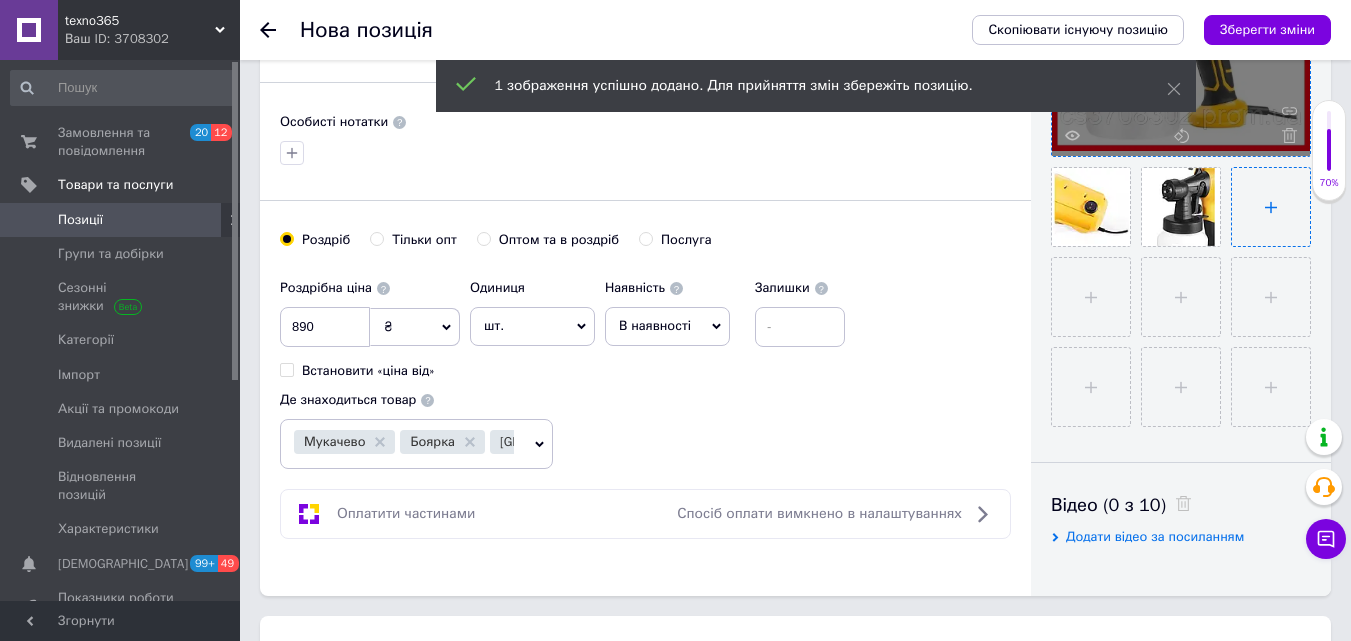 click at bounding box center (1271, 207) 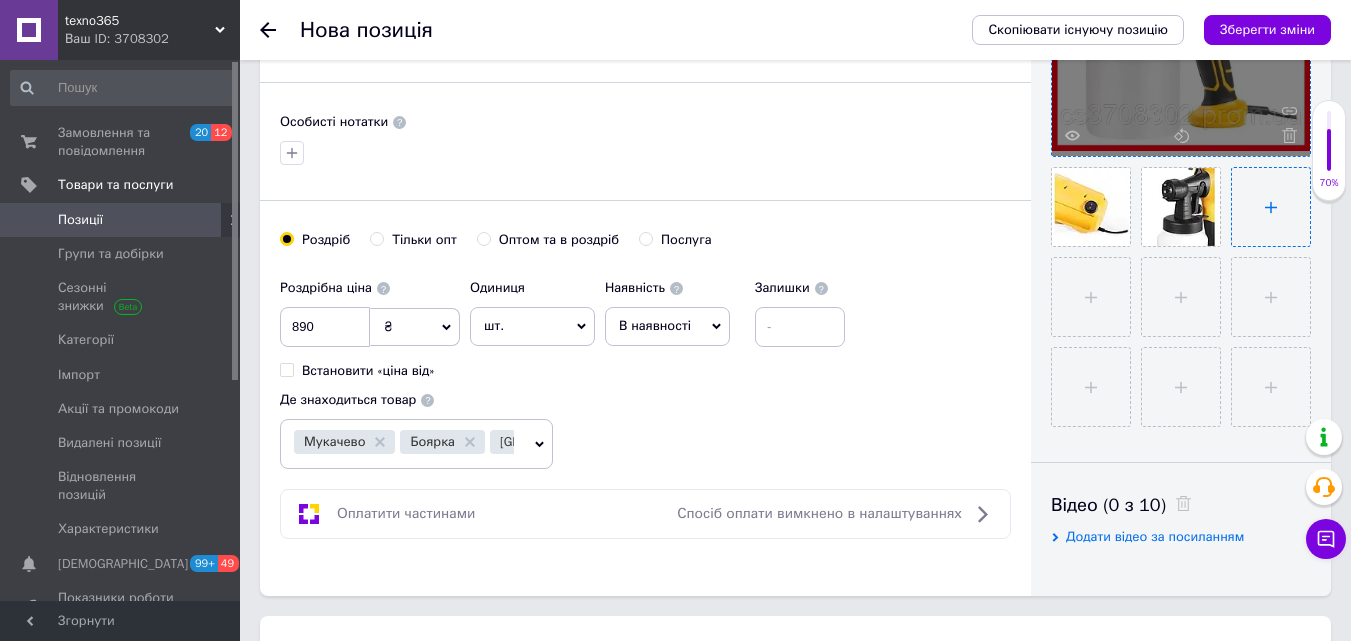 type on "C:\fakepath\image (8).webp" 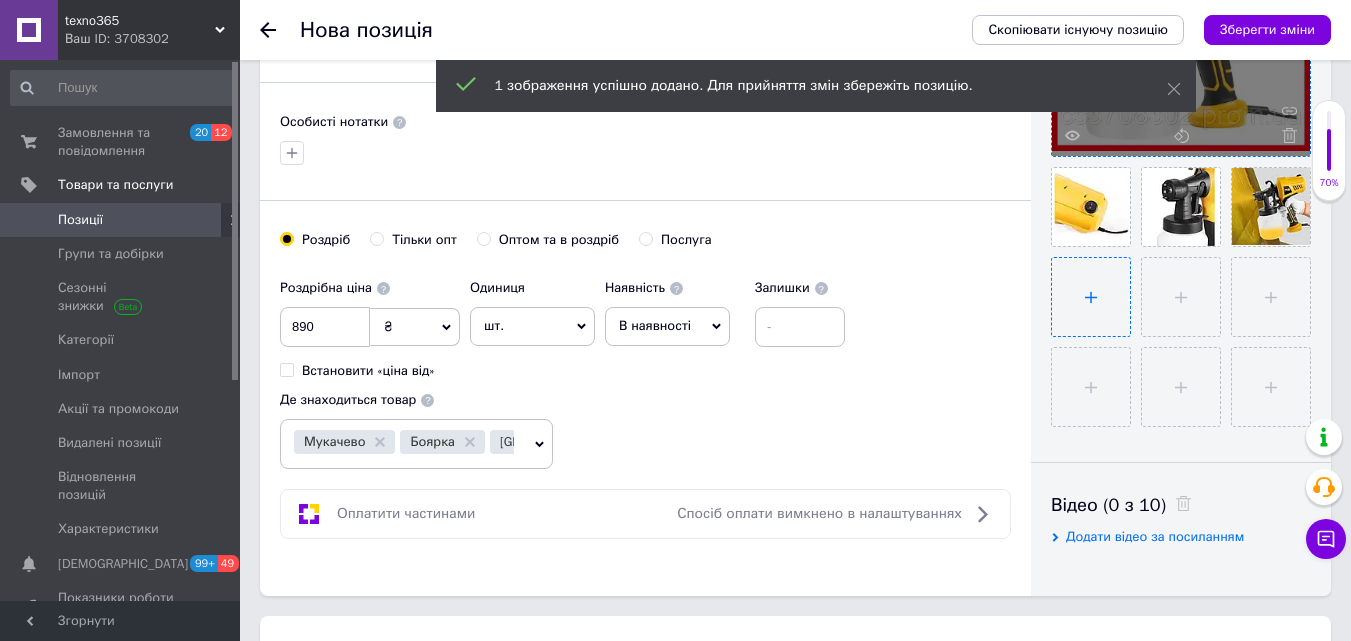 click at bounding box center [1091, 297] 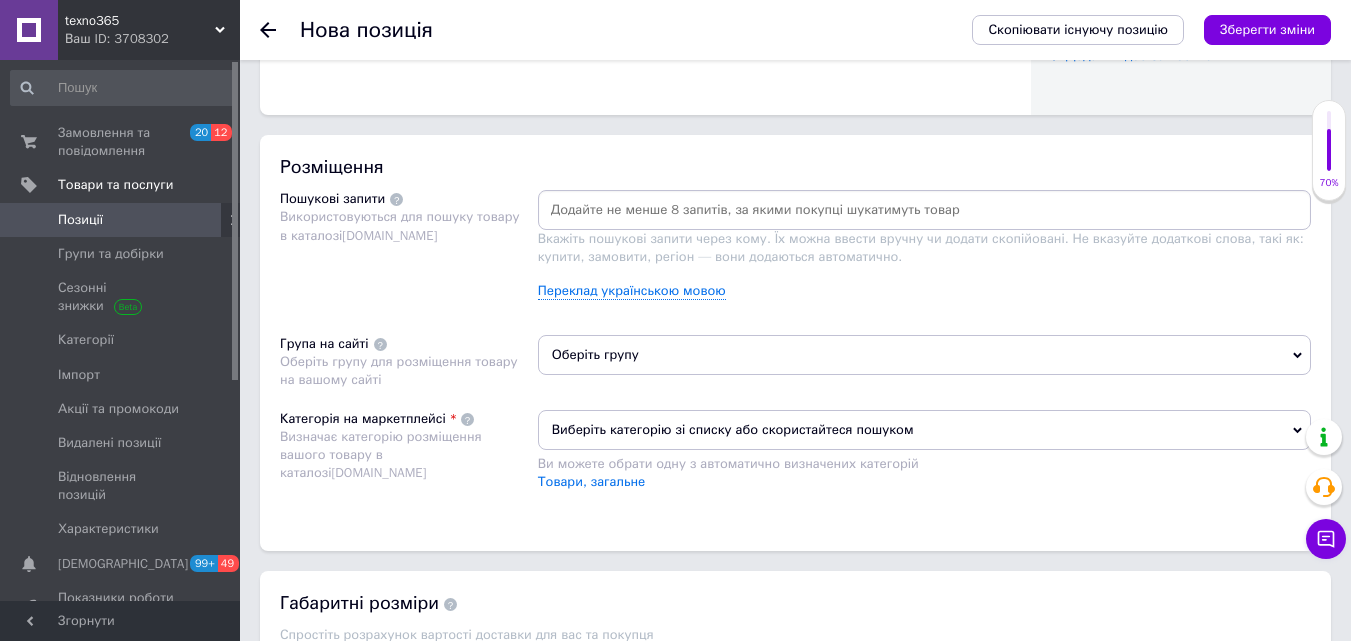 scroll, scrollTop: 1100, scrollLeft: 0, axis: vertical 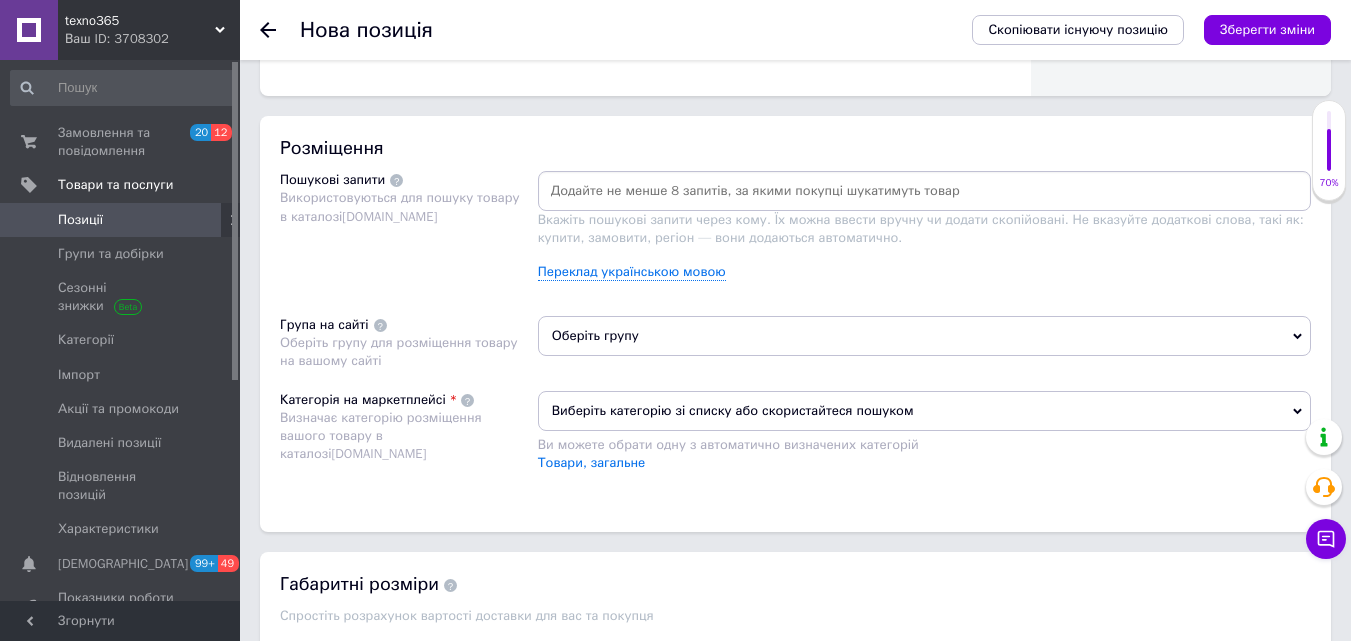 click at bounding box center (924, 191) 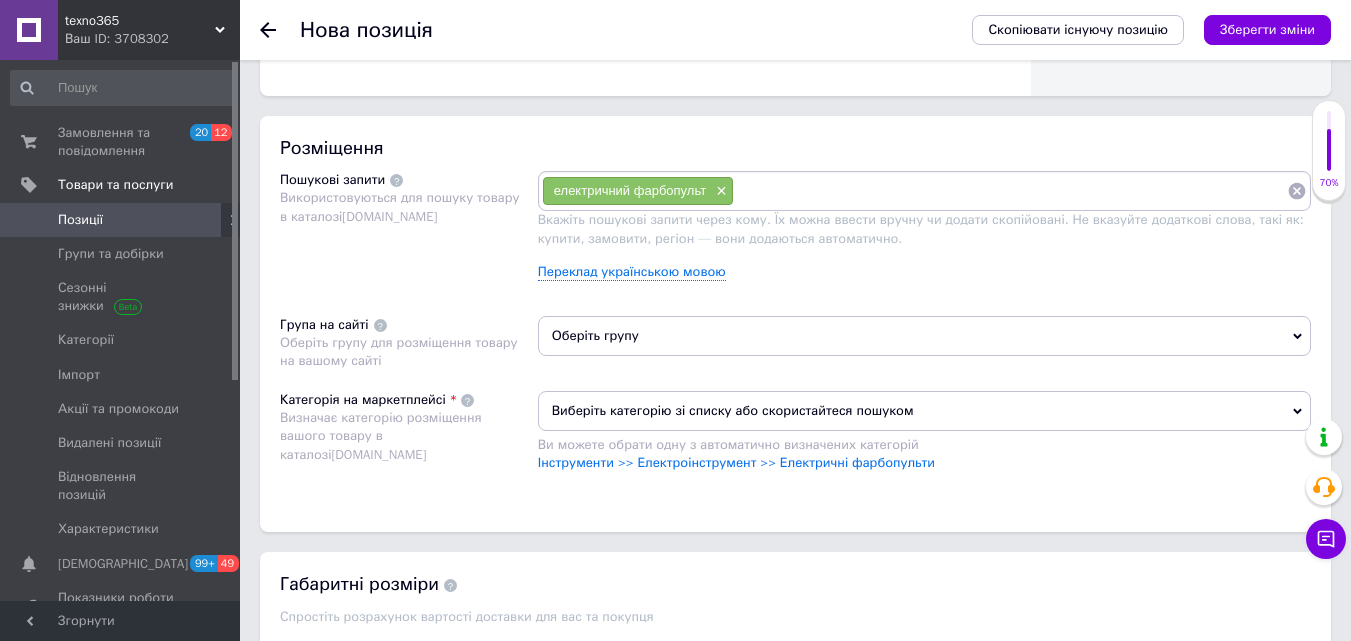 paste on "фарбопульт для фарбування стін" 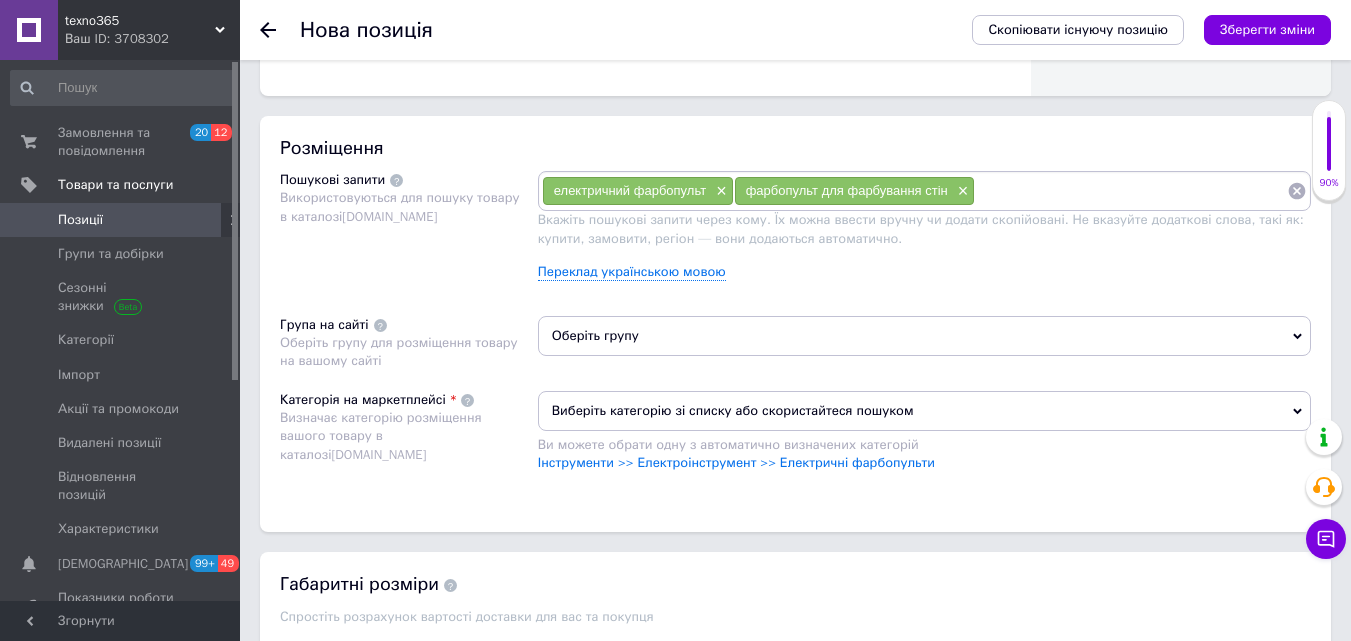 paste on "фарбопульт для ремонту" 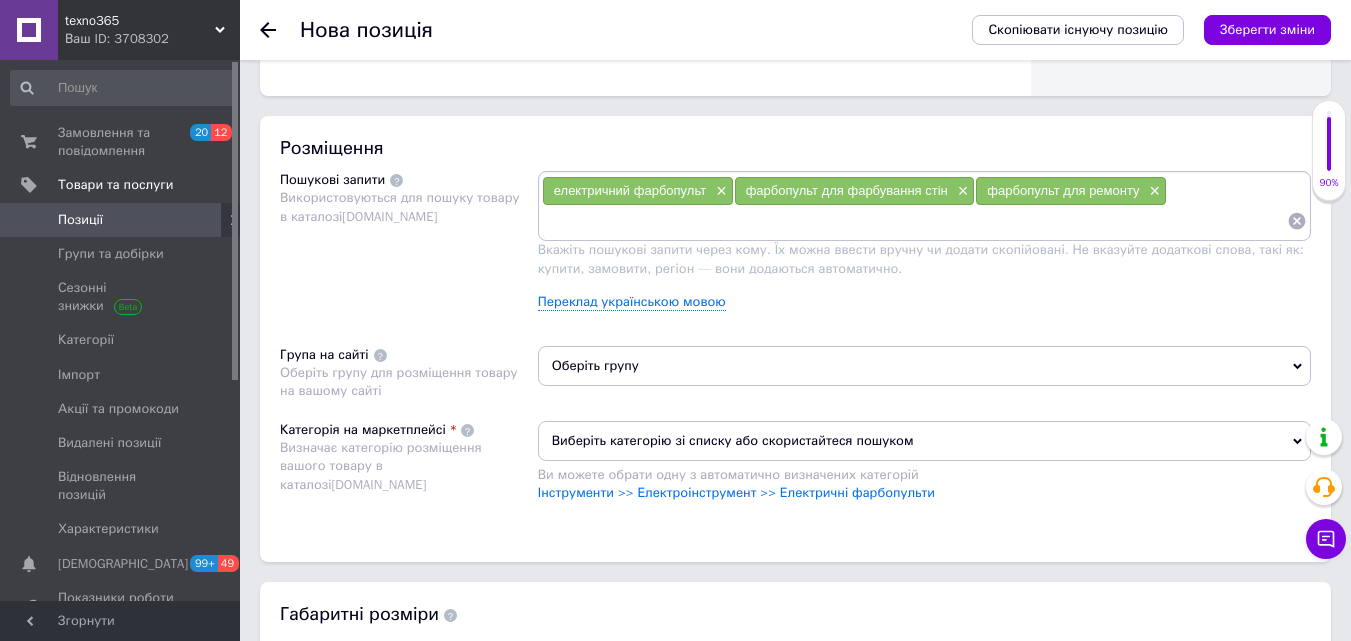 paste on "фарбопульт побутовий електричний" 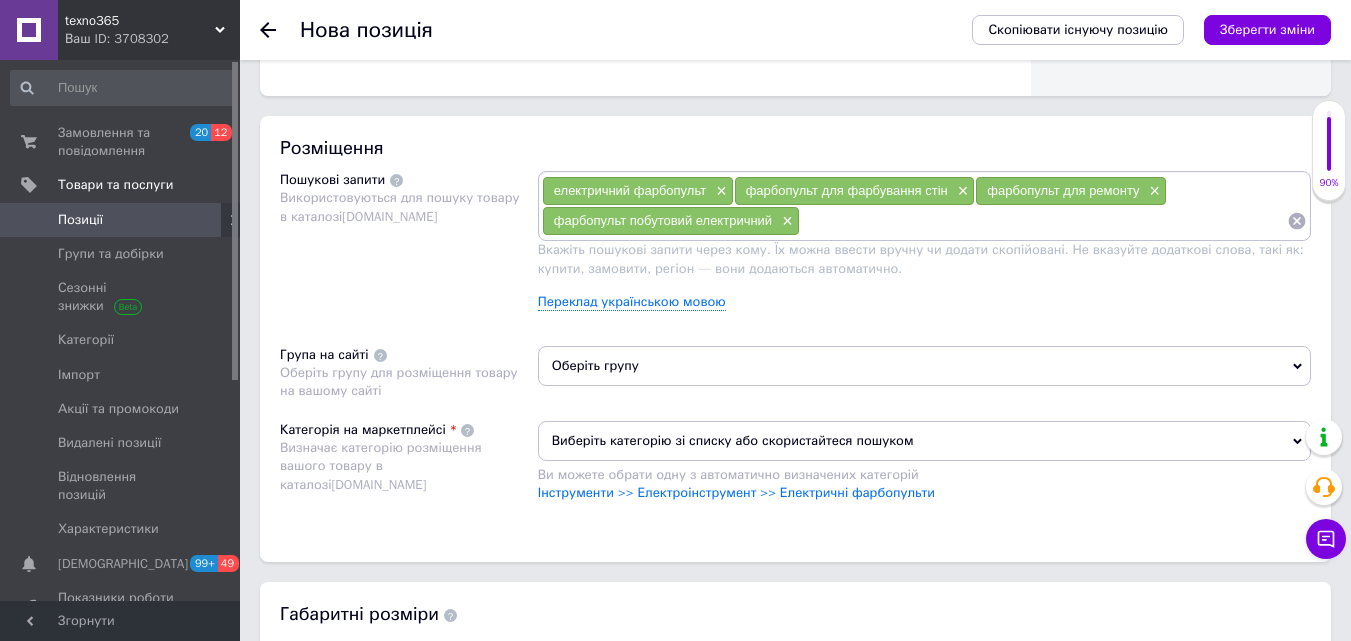 paste on "фарбопульт для емалі" 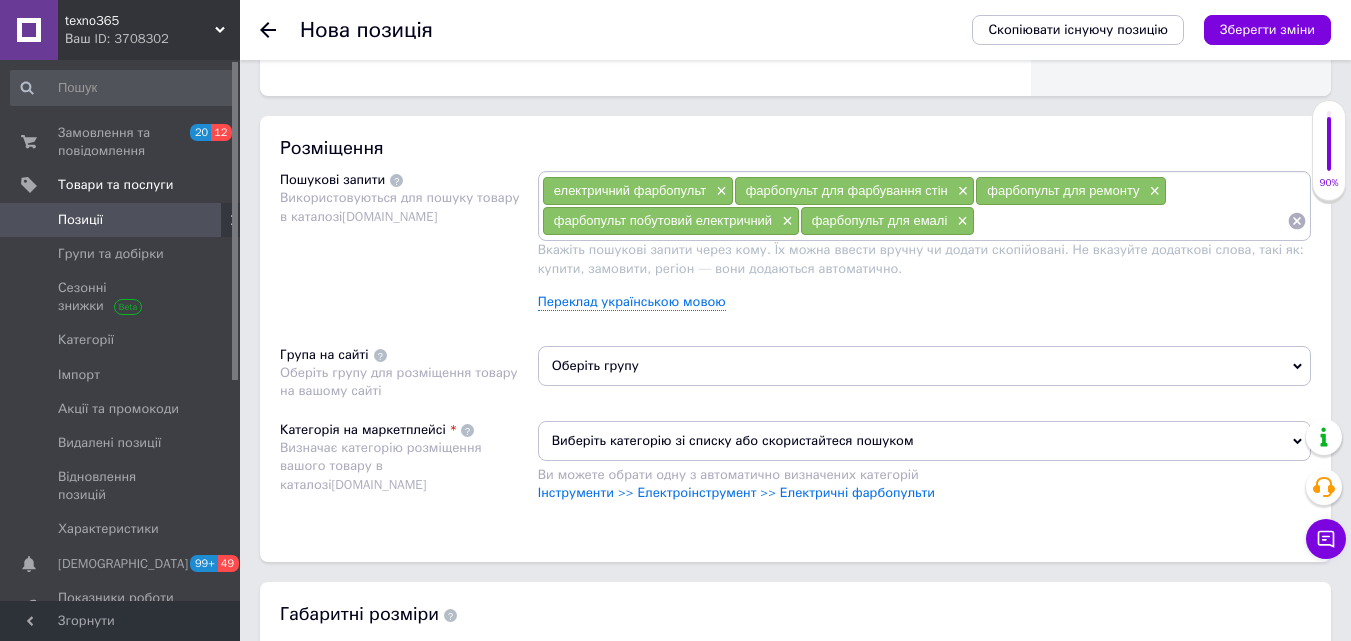 paste on "електричний краскопульт для дому" 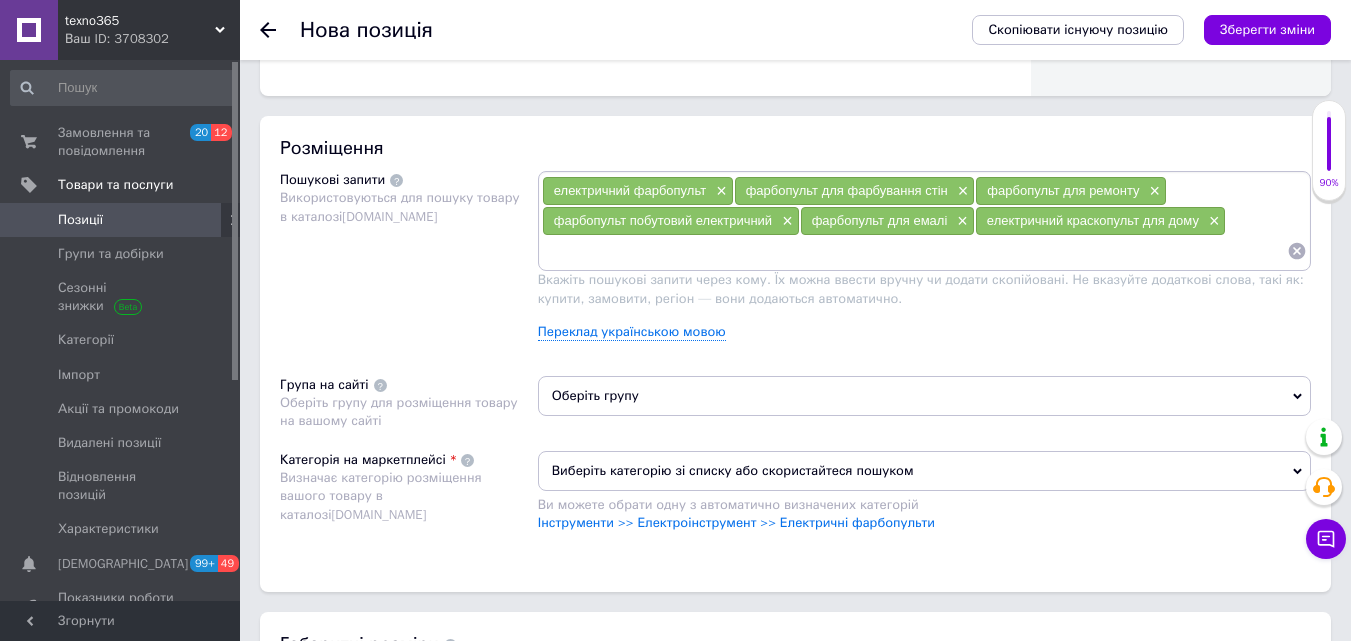 paste on "краскопульт для дерева" 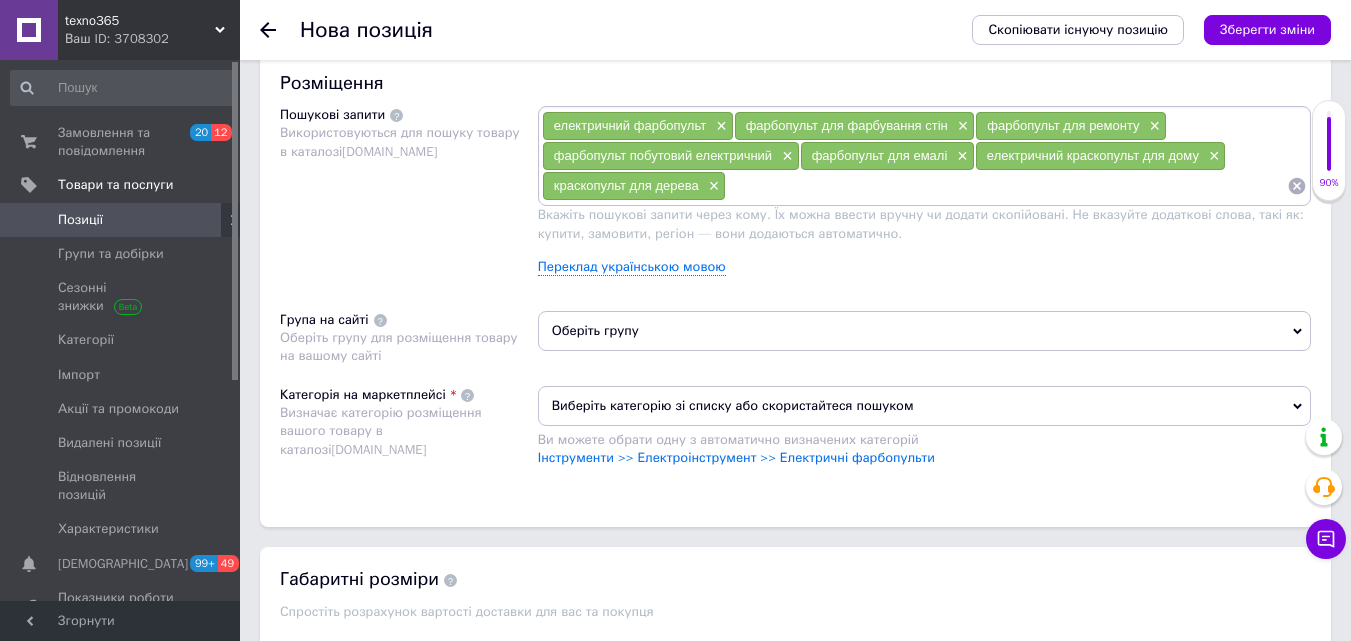 scroll, scrollTop: 1200, scrollLeft: 0, axis: vertical 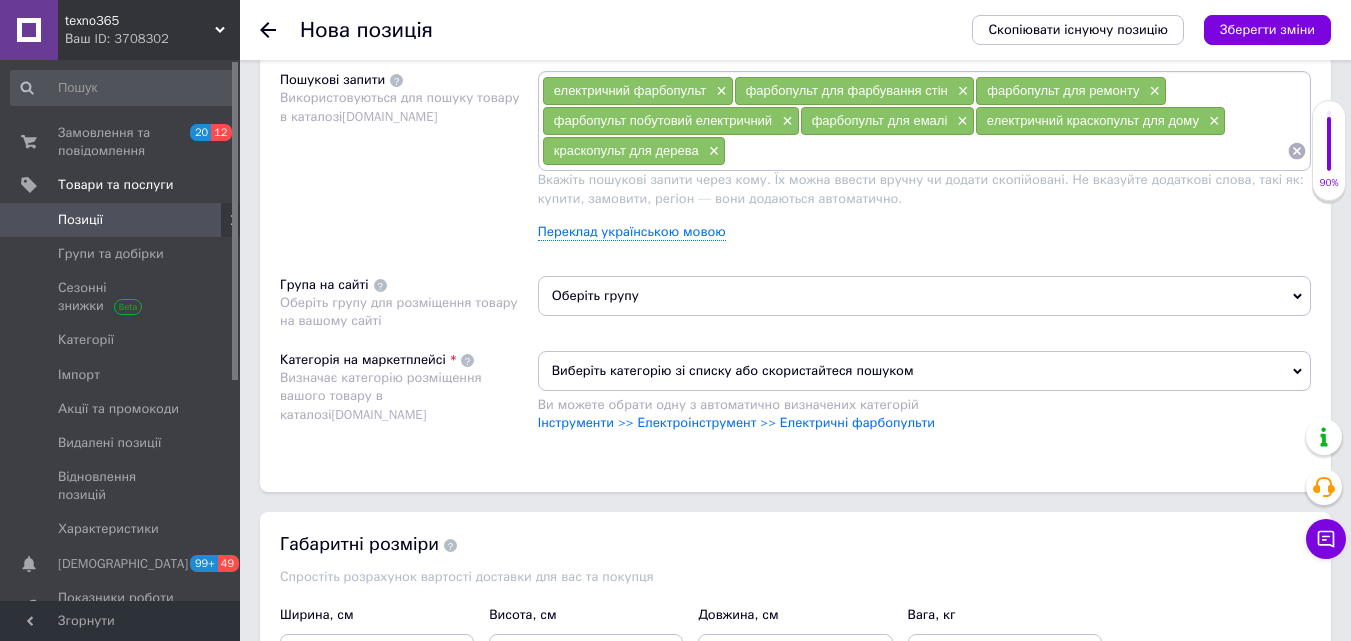 paste on "фарбопульт для меблів" 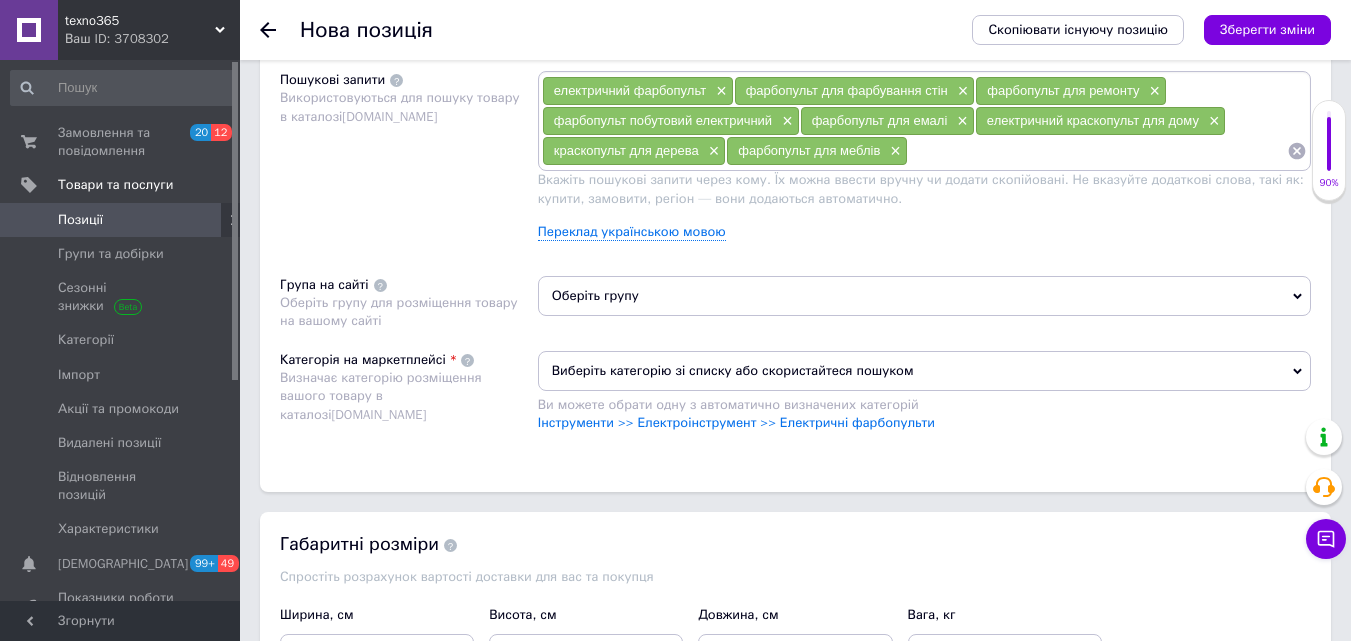 paste on "електричний фарбопульт з регулюванням" 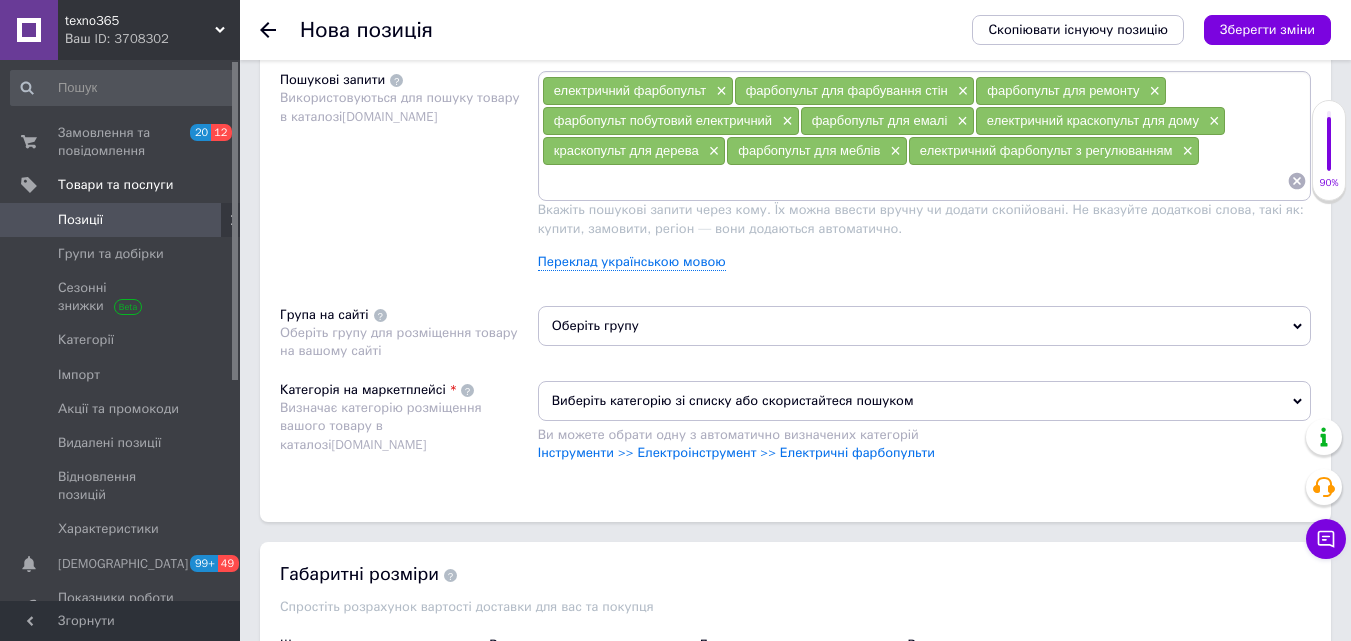 paste on "фарбопульт для водоемульсійної фарби" 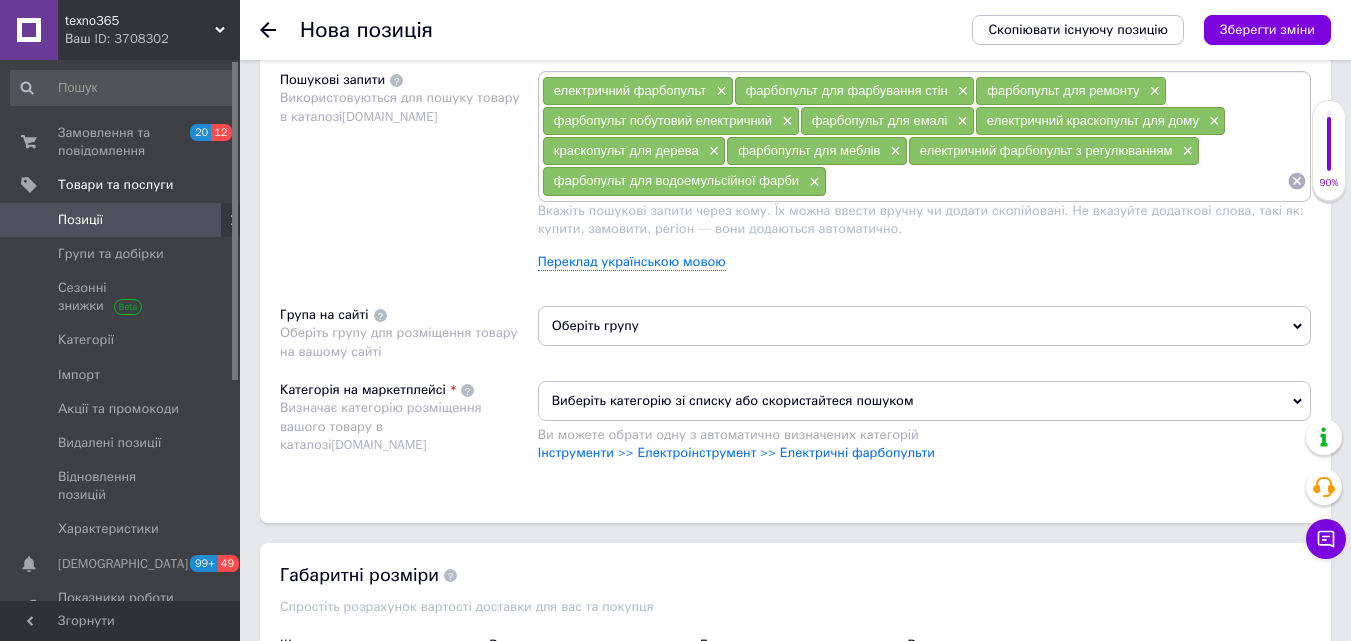paste on "електричний фарбопульт для авто" 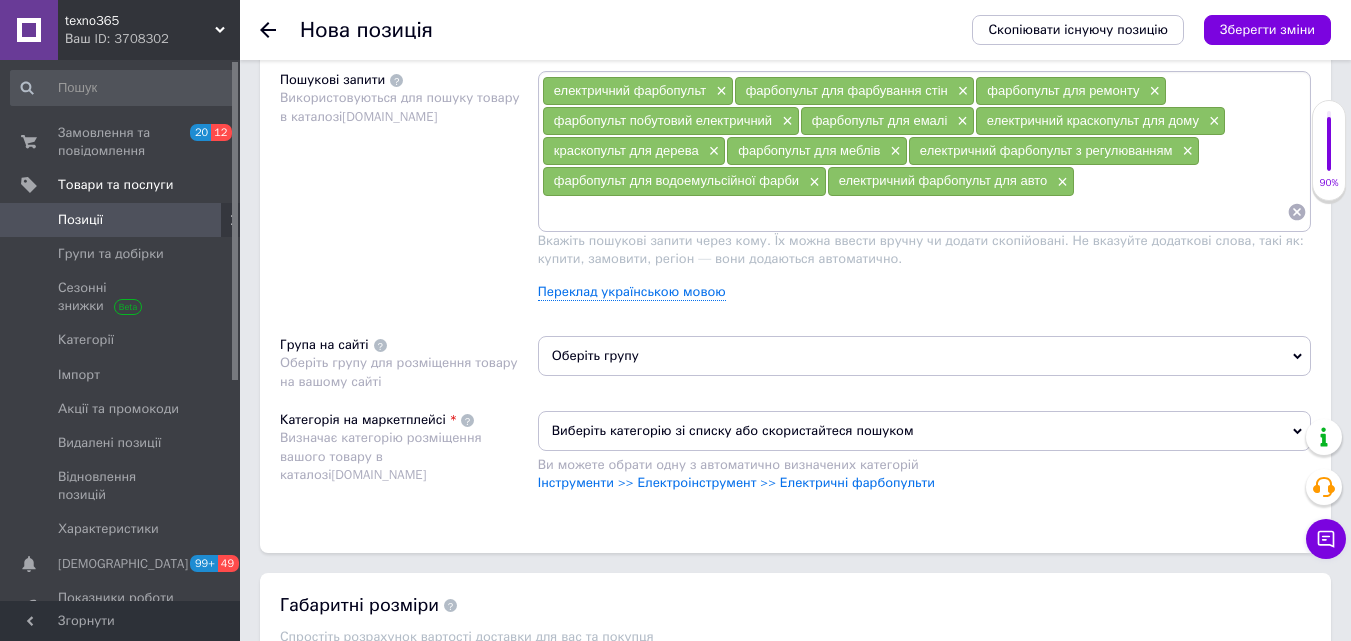 paste on "фарбопульт для фарби акрилової" 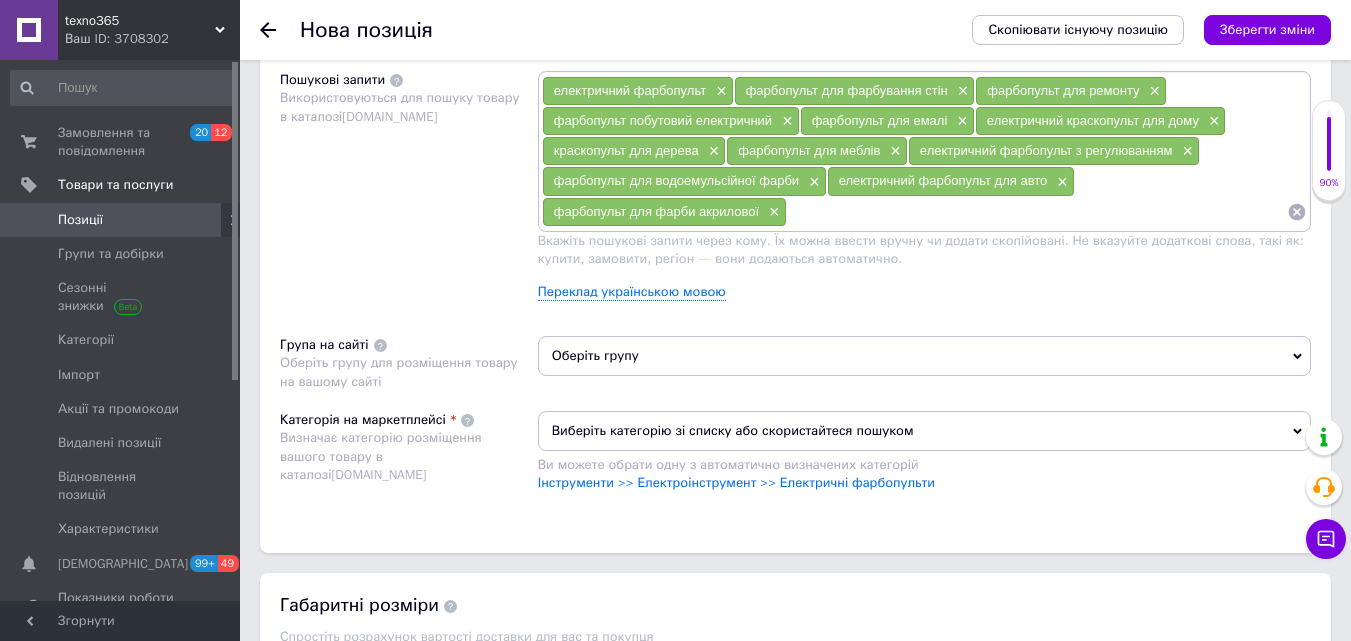 paste on "краскопульт електричний з бачком" 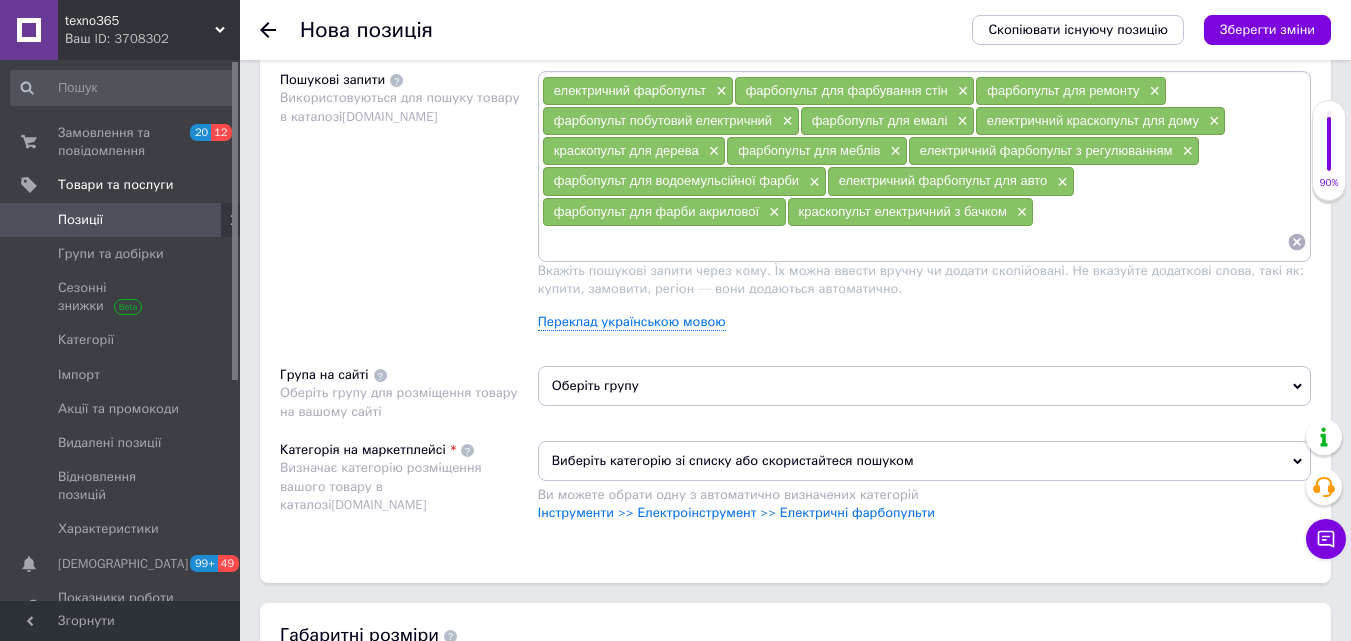 paste on "фарбопульт для даху і фасаду" 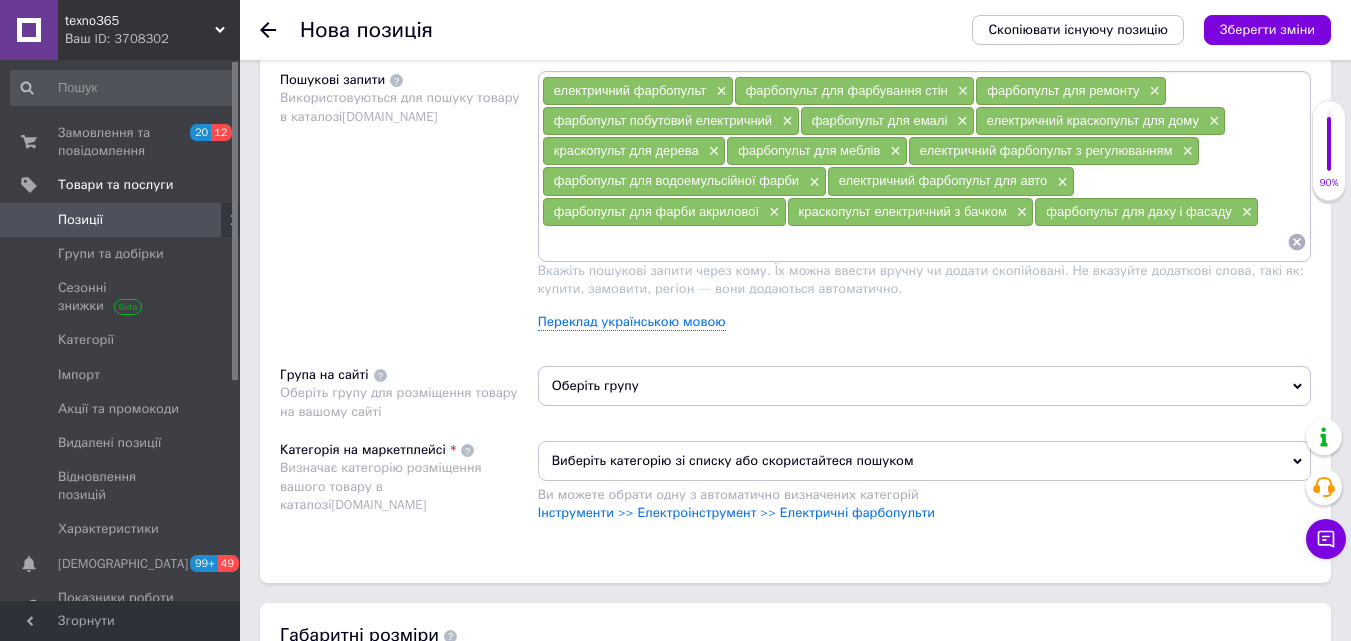 paste on "електричний фарбопульт ручний" 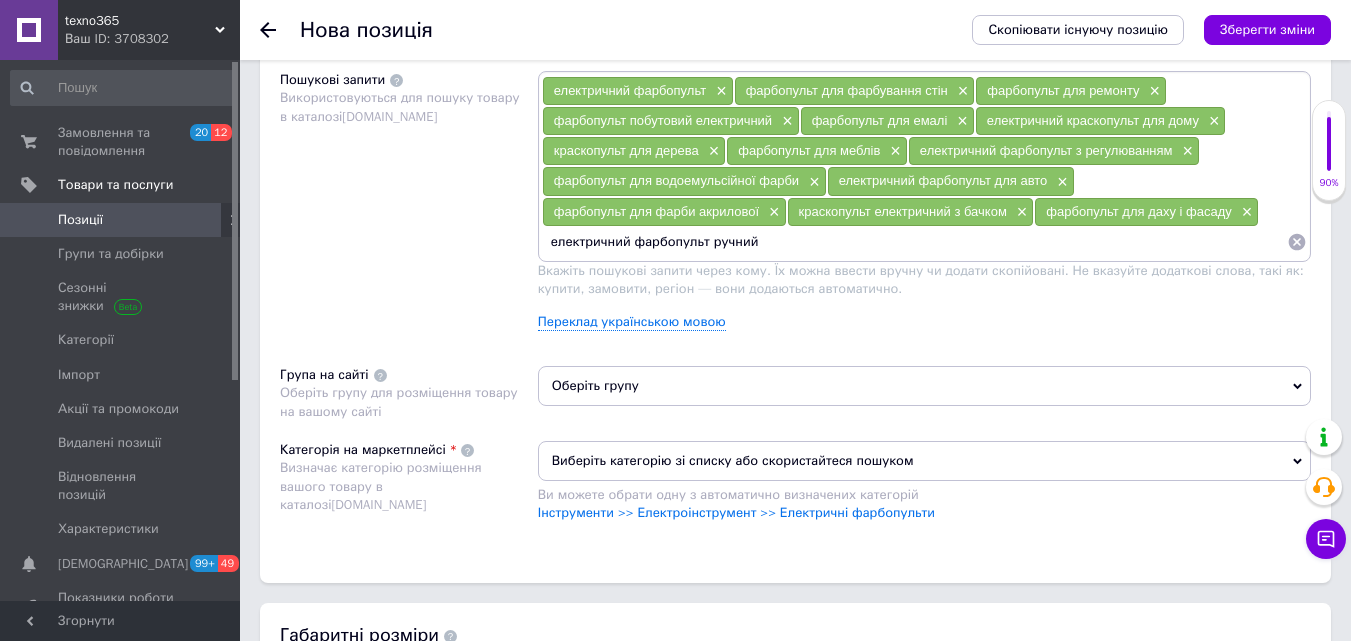 type 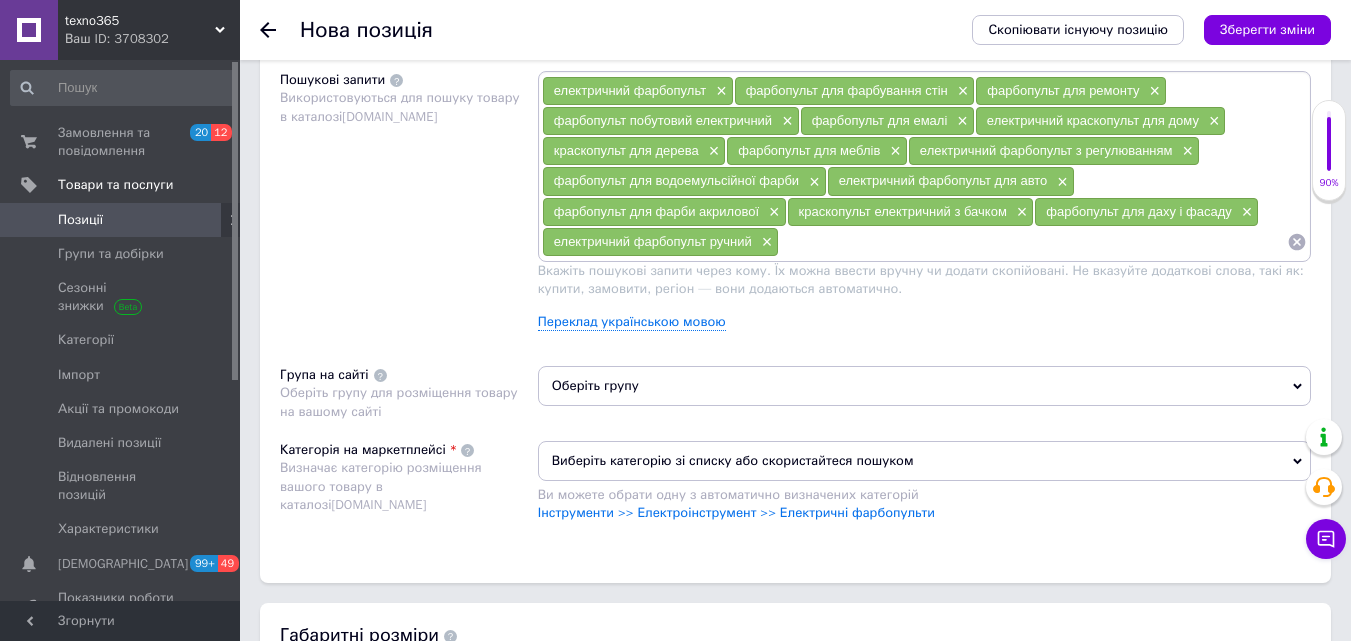 scroll, scrollTop: 1500, scrollLeft: 0, axis: vertical 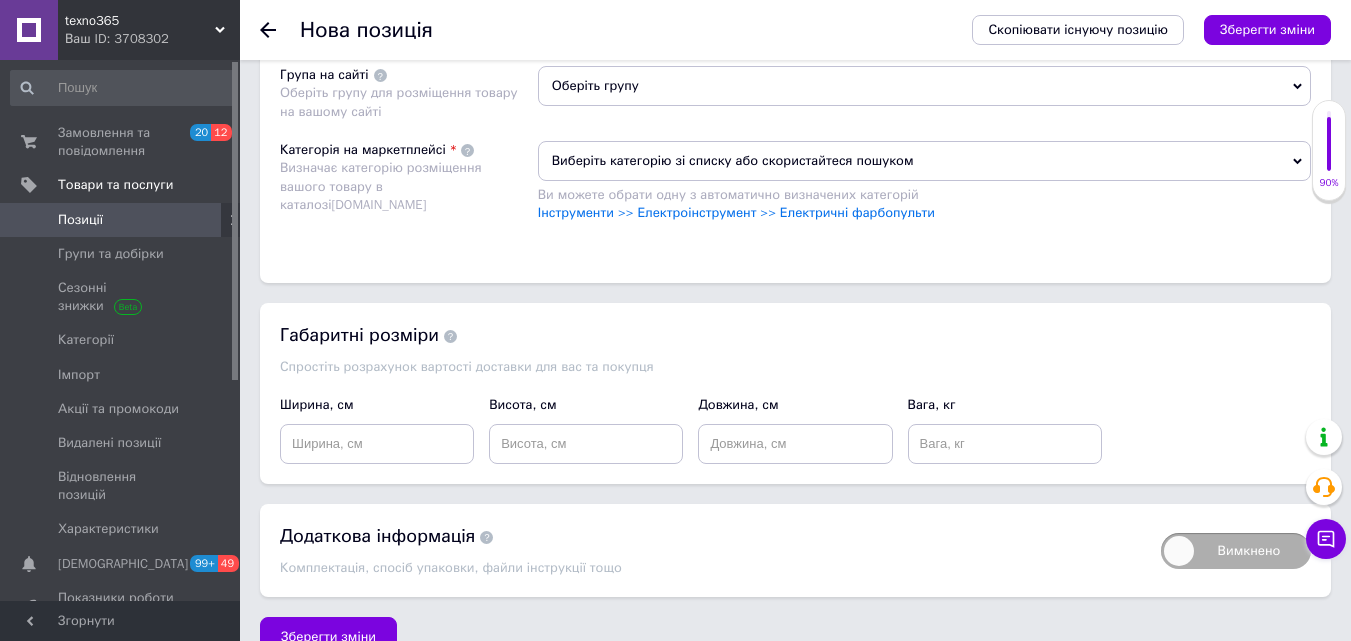 click on "Ви можете обрати одну з автоматично визначених категорій" at bounding box center (924, 195) 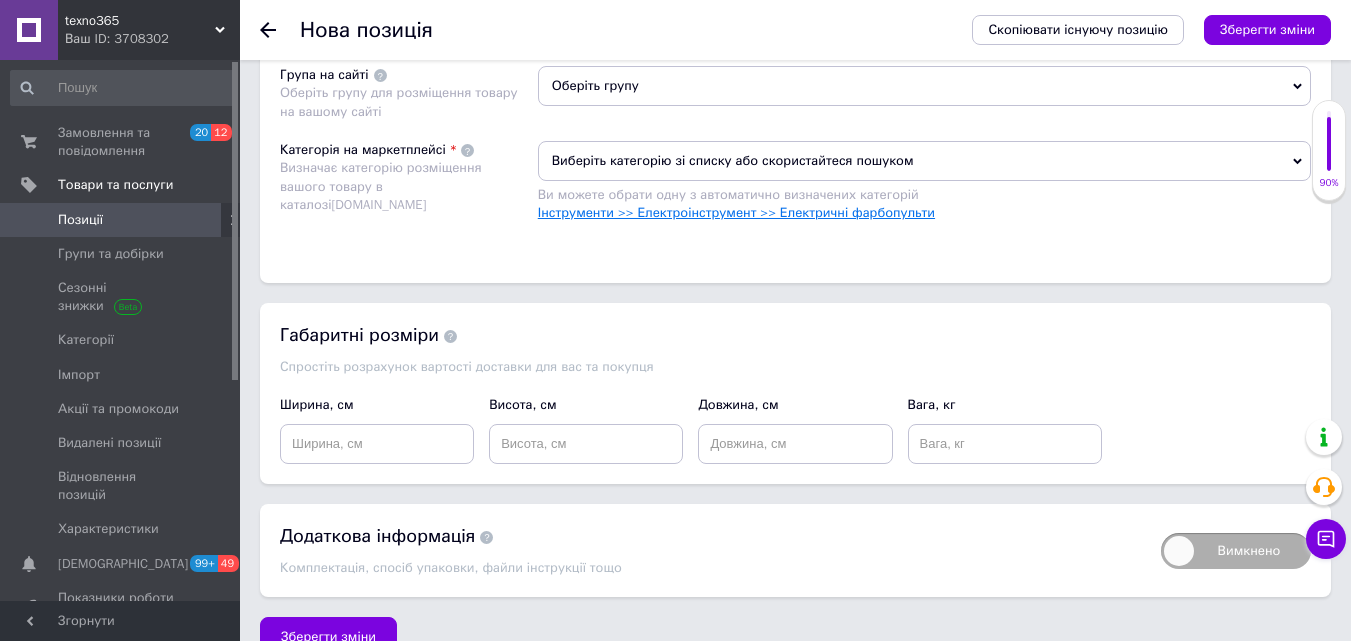 click on "Інструменти >> Електроінструмент >> Електричні фарбопульти" at bounding box center [736, 212] 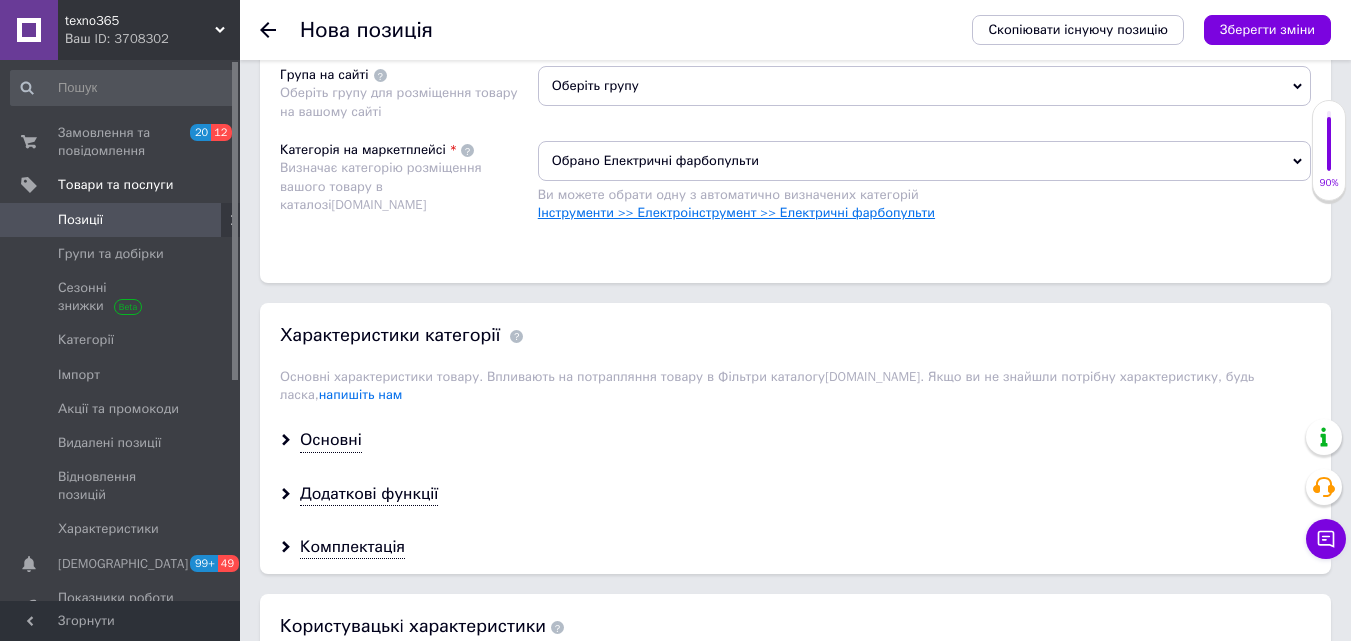 click on "Інструменти >> Електроінструмент >> Електричні фарбопульти" at bounding box center (736, 212) 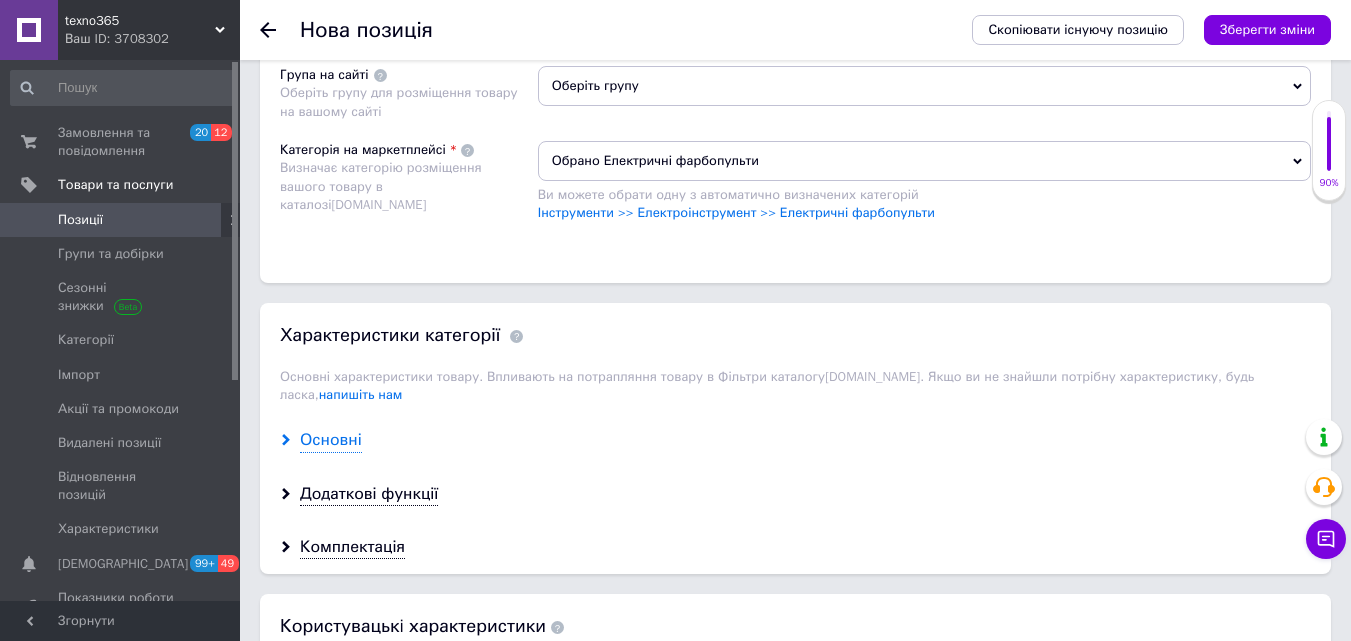 click on "Основні" at bounding box center (331, 440) 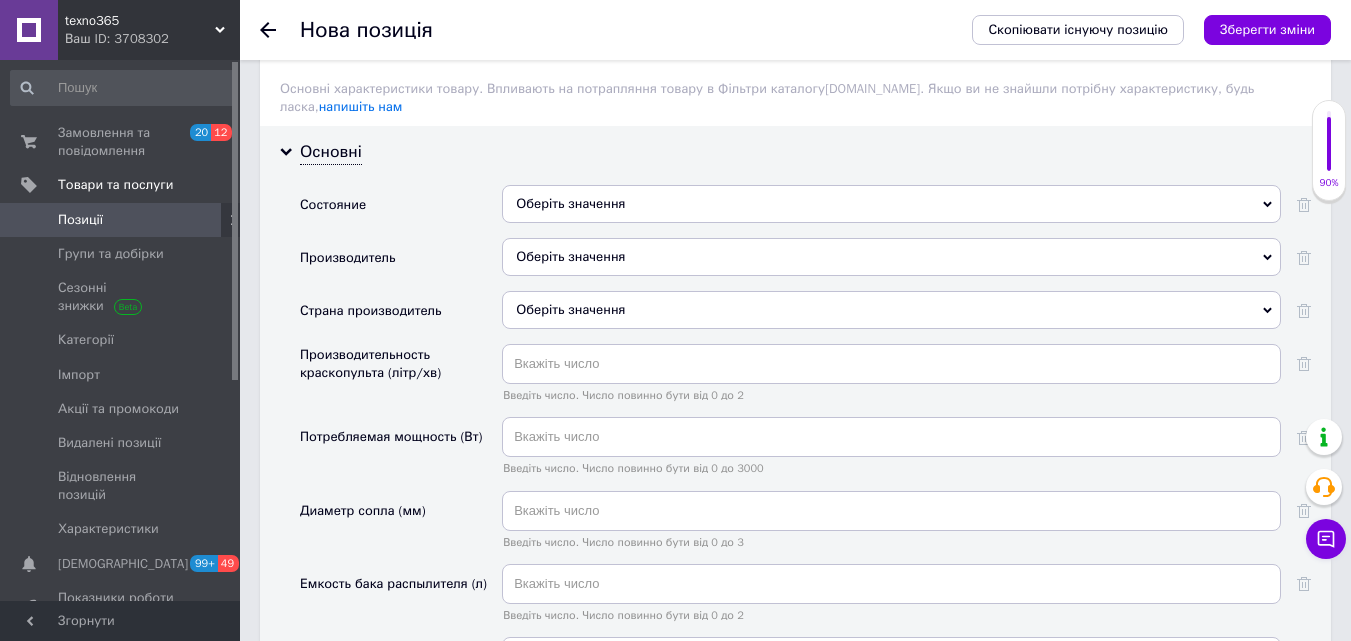 scroll, scrollTop: 1800, scrollLeft: 0, axis: vertical 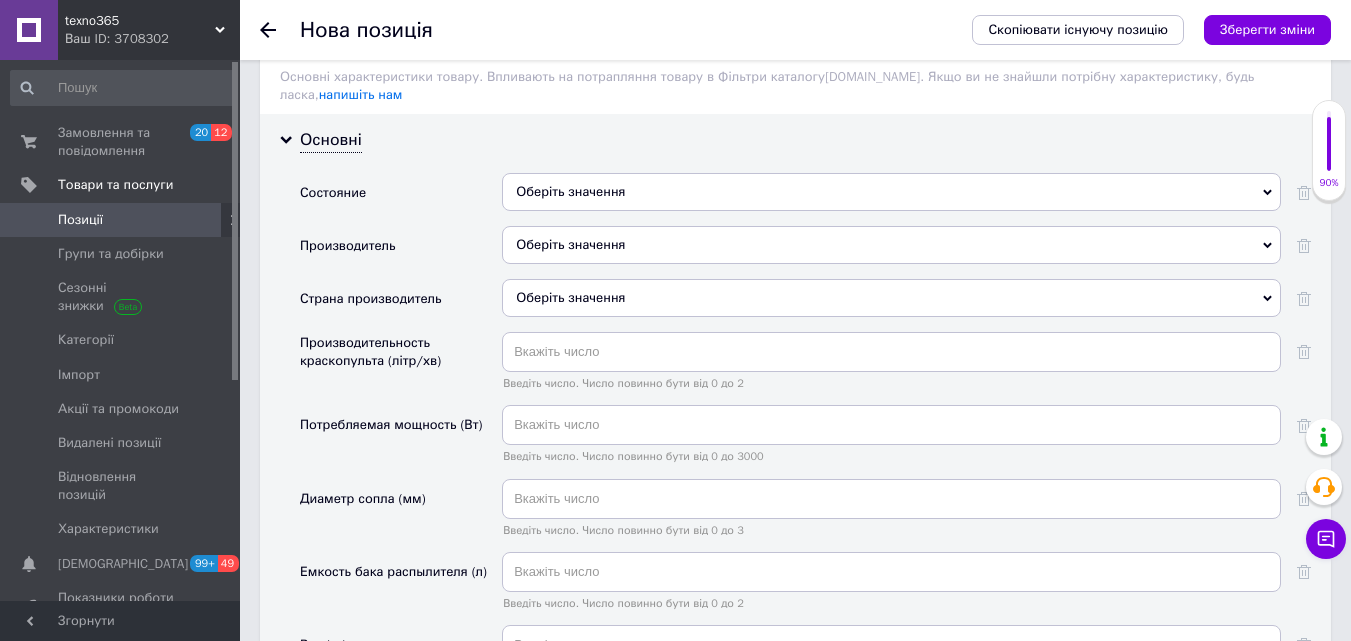 click on "Оберіть значення" at bounding box center [891, 192] 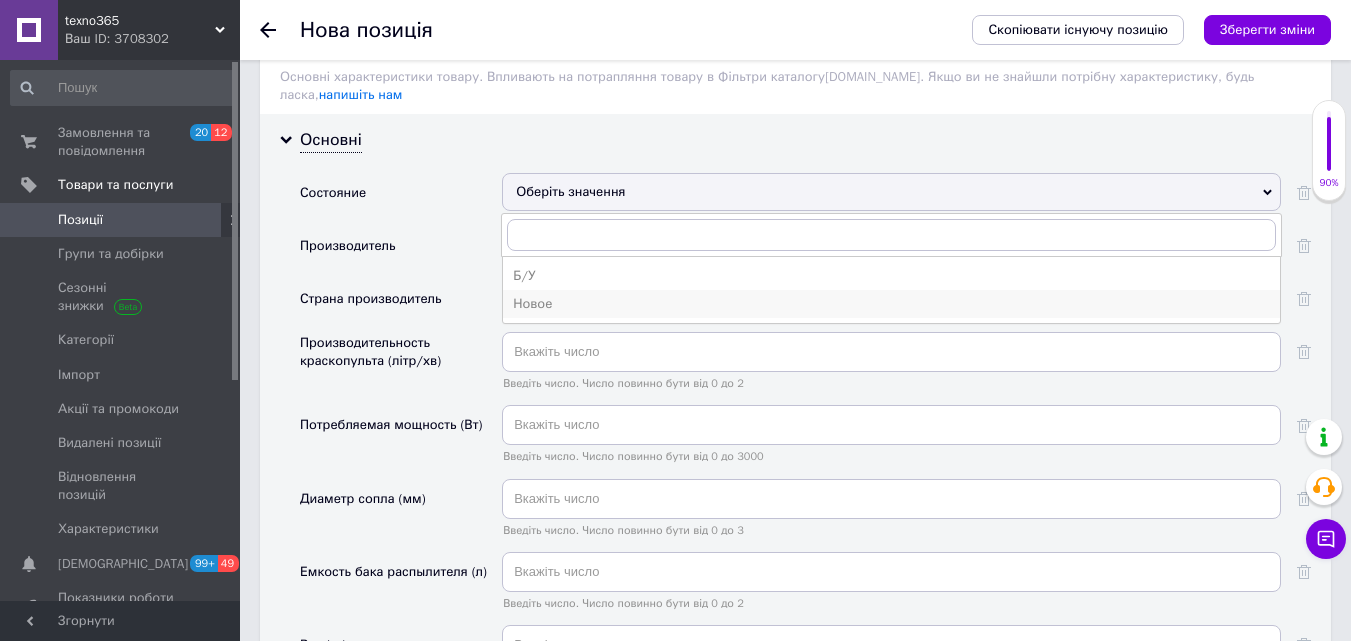 click on "Новое" at bounding box center (891, 304) 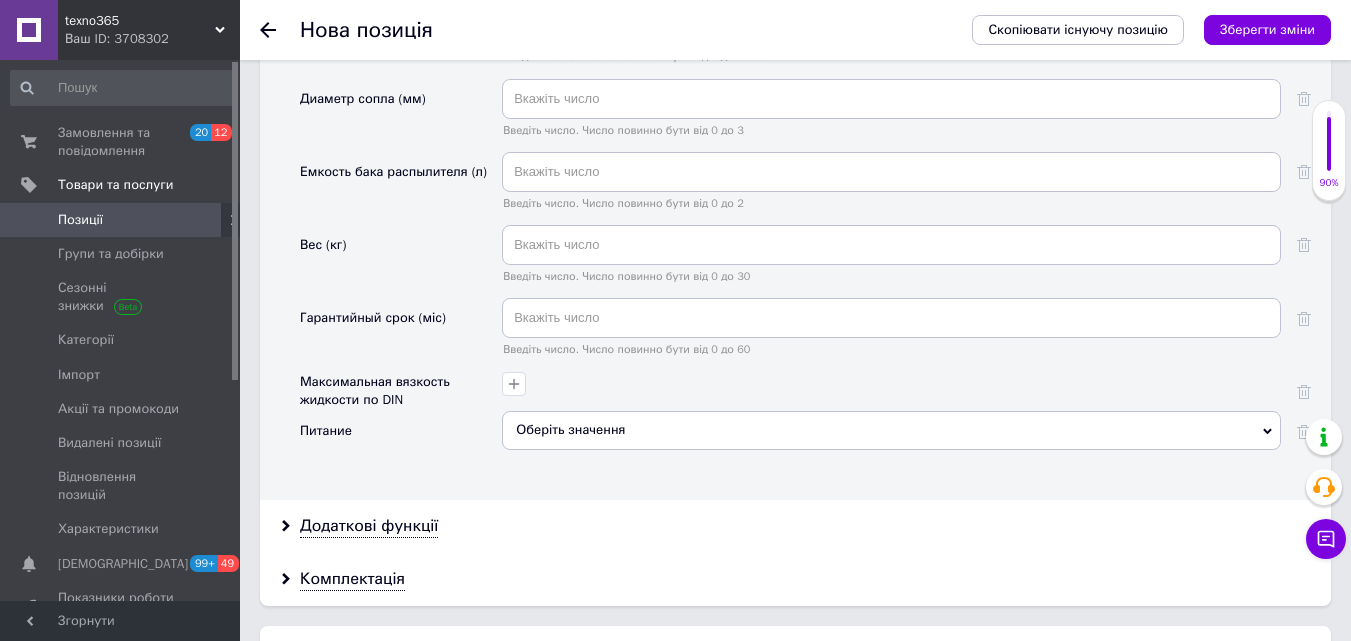 scroll, scrollTop: 2100, scrollLeft: 0, axis: vertical 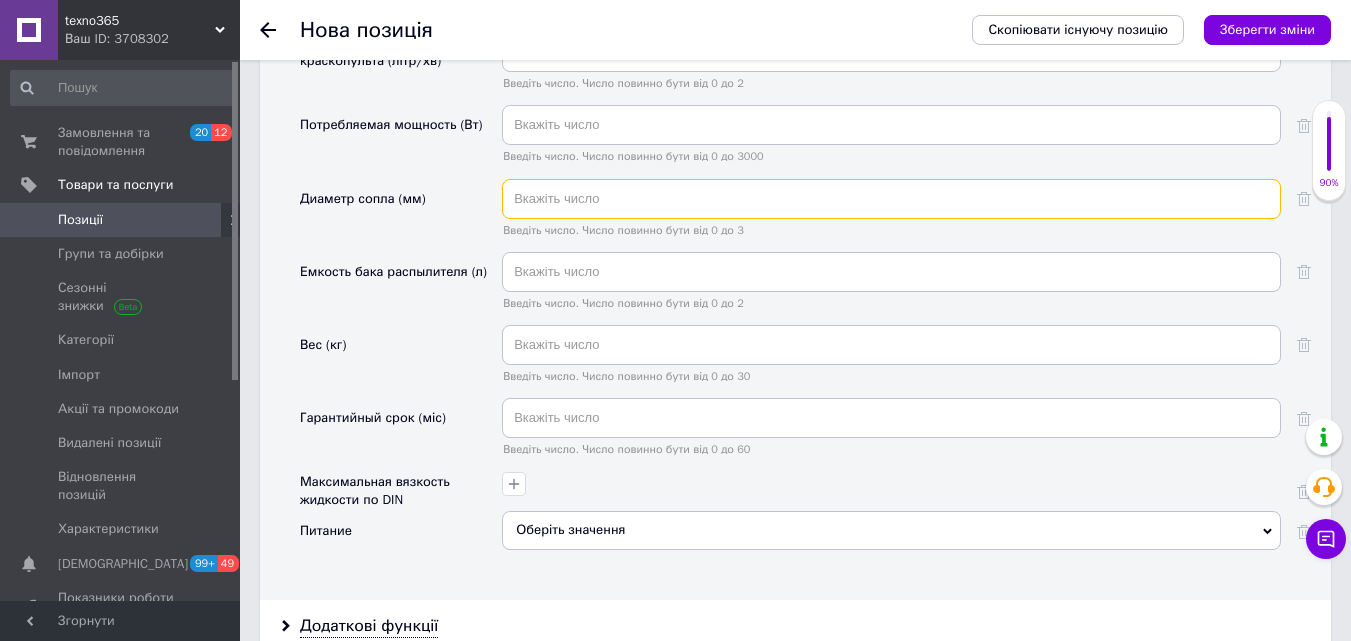click at bounding box center (891, 199) 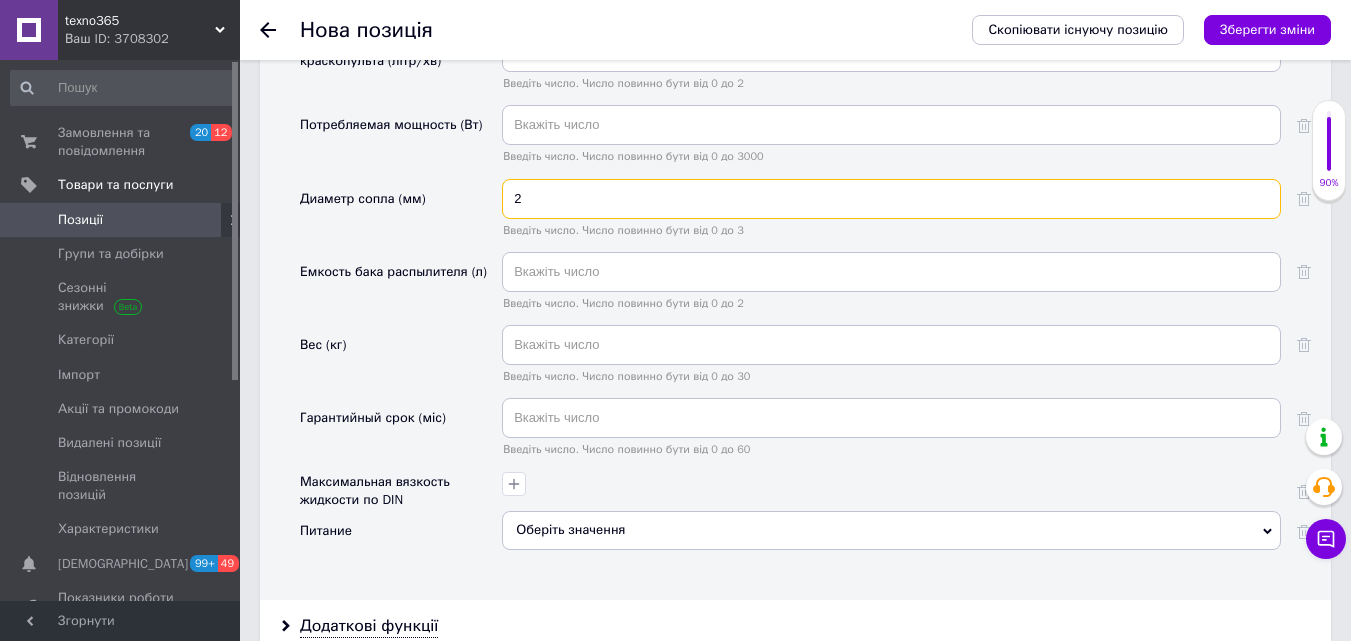 type on "2" 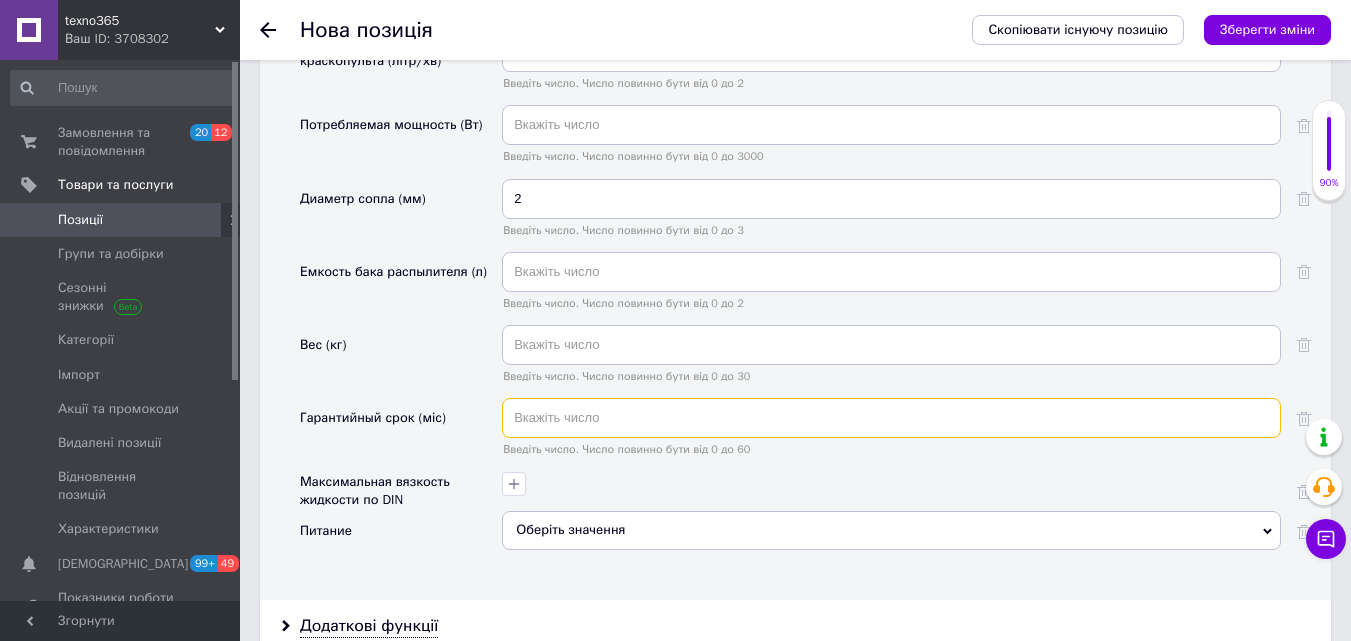 click at bounding box center [891, 418] 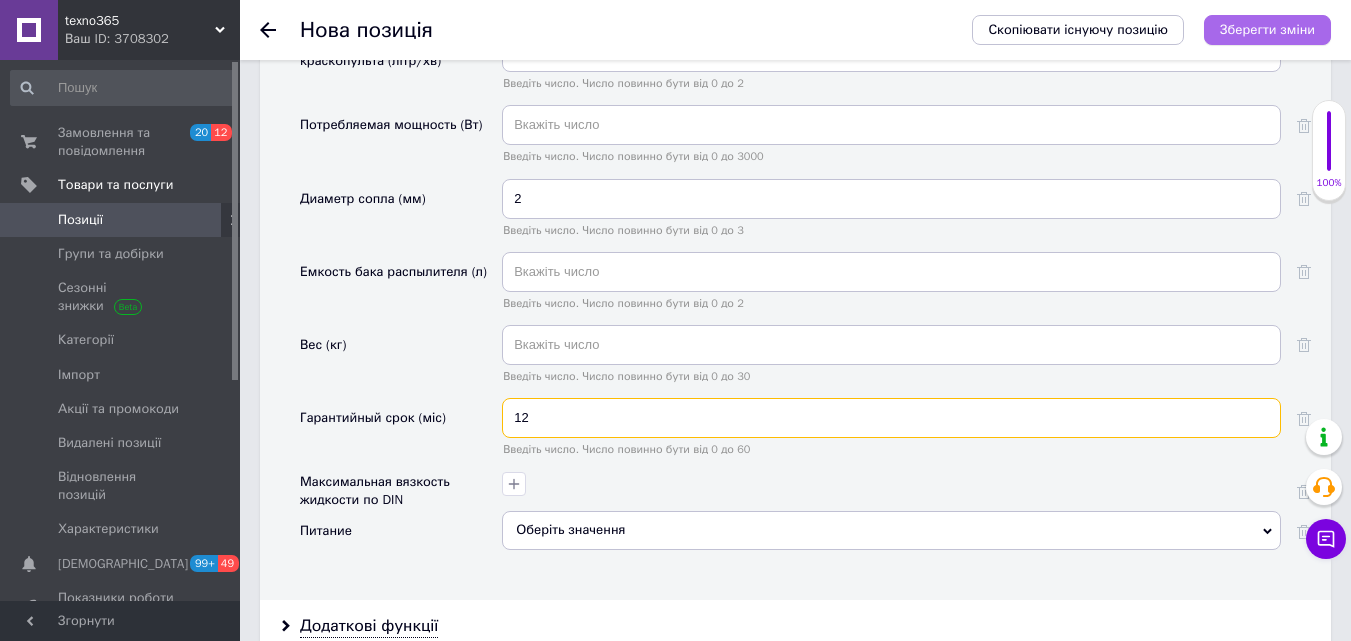 type on "12" 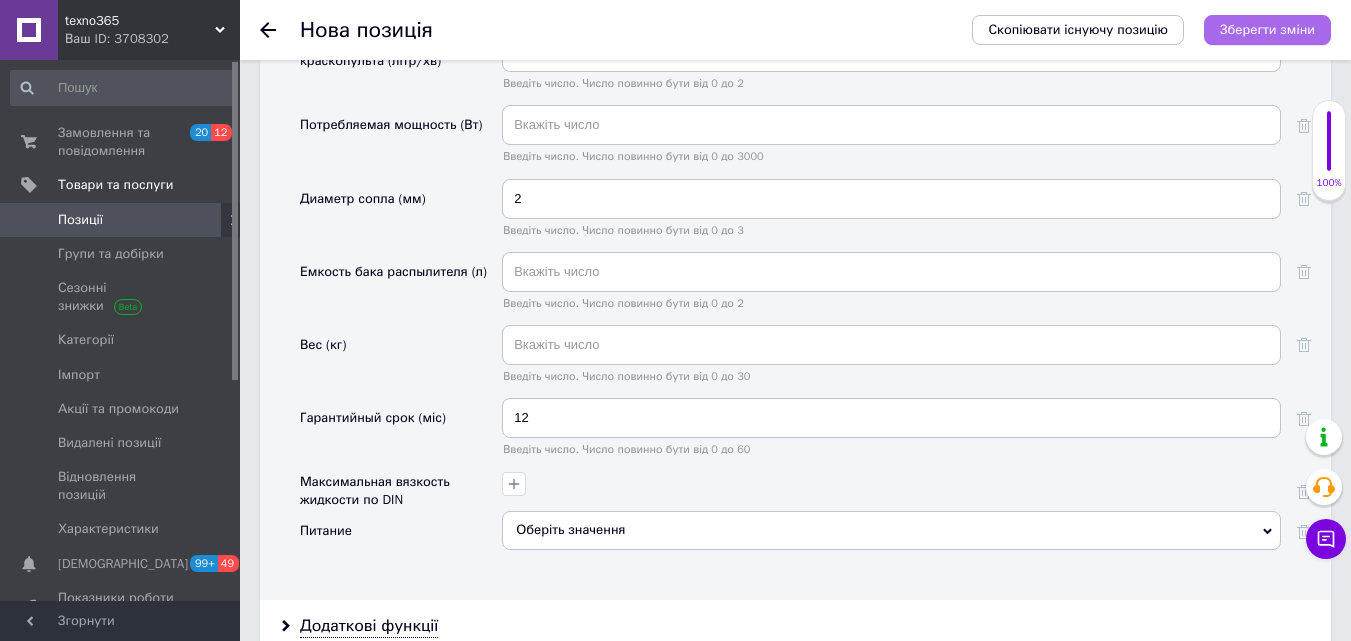 click on "Зберегти зміни" at bounding box center (1267, 29) 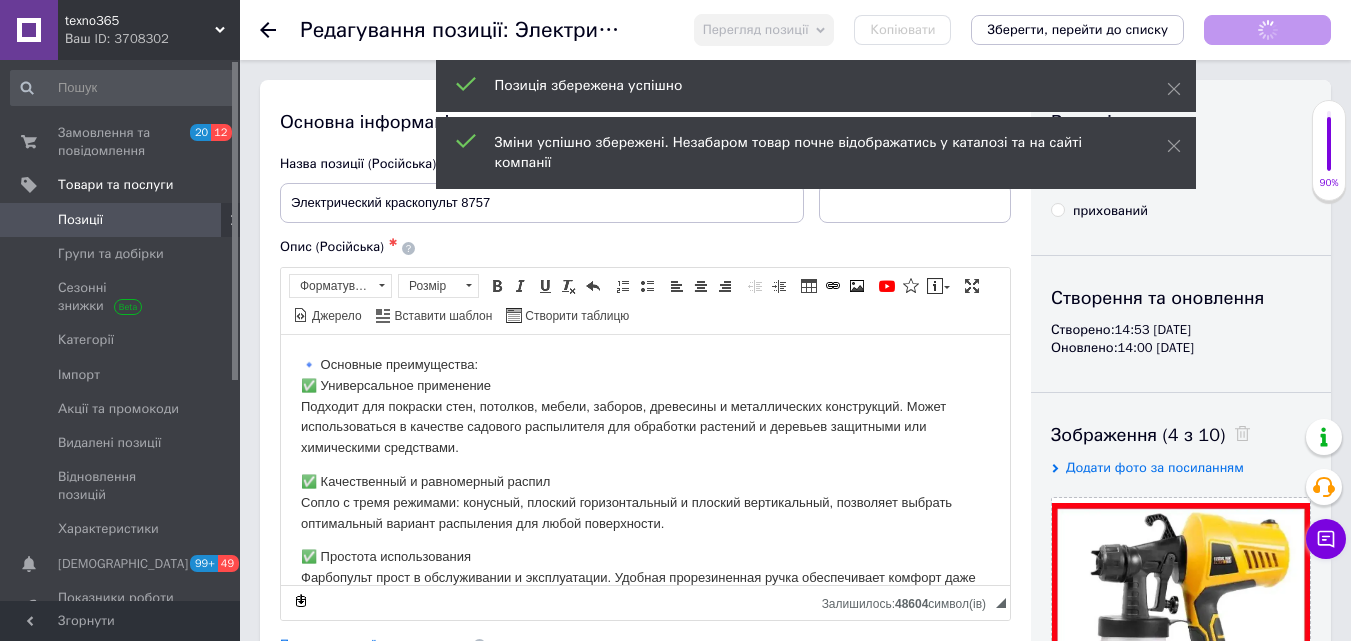 scroll, scrollTop: 0, scrollLeft: 0, axis: both 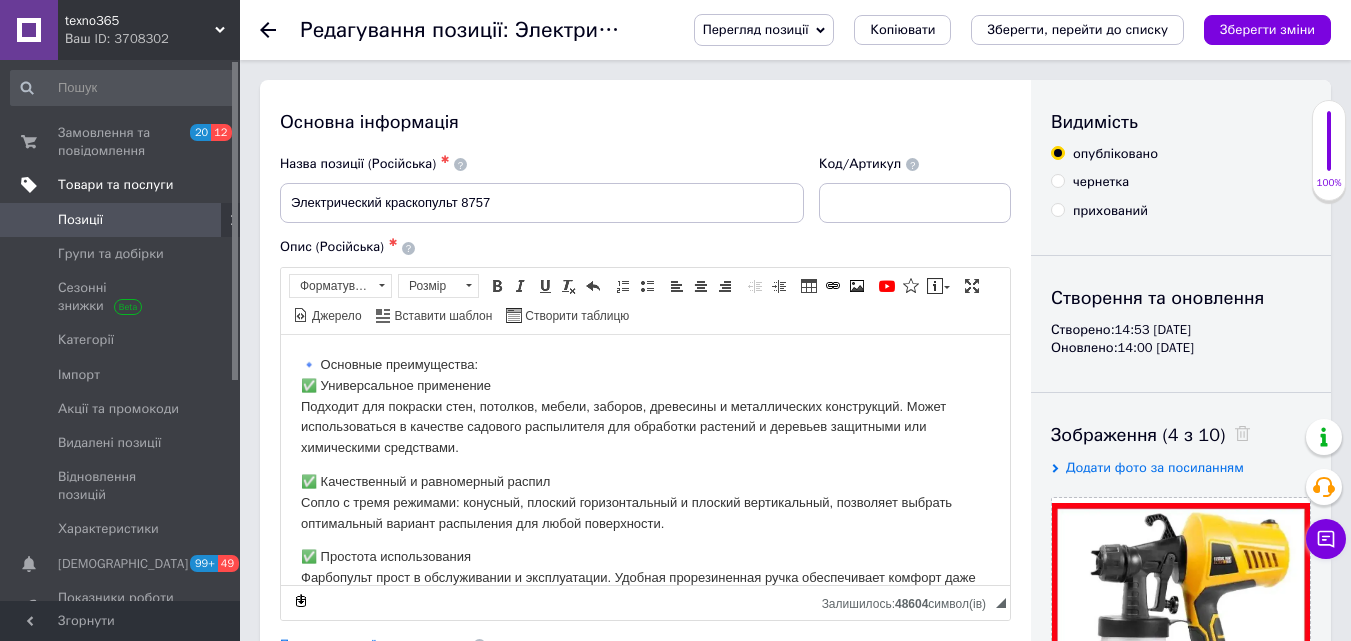 click on "Товари та послуги" at bounding box center [123, 185] 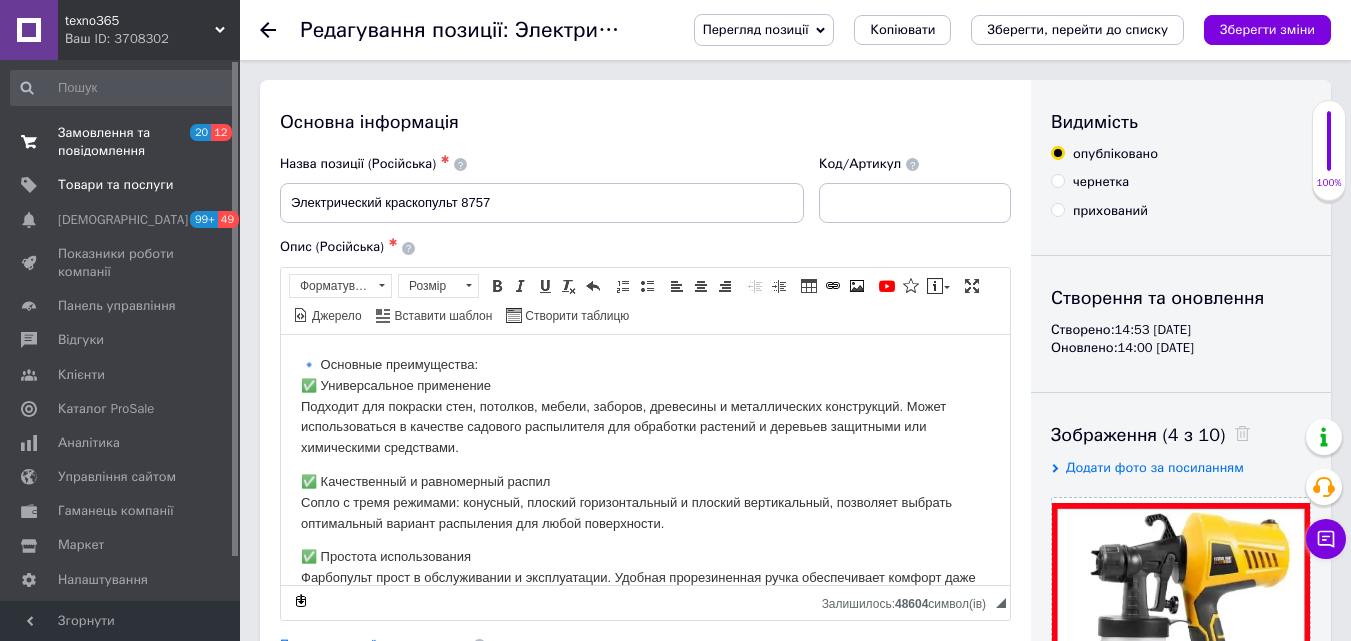 click on "Замовлення та повідомлення" at bounding box center (121, 142) 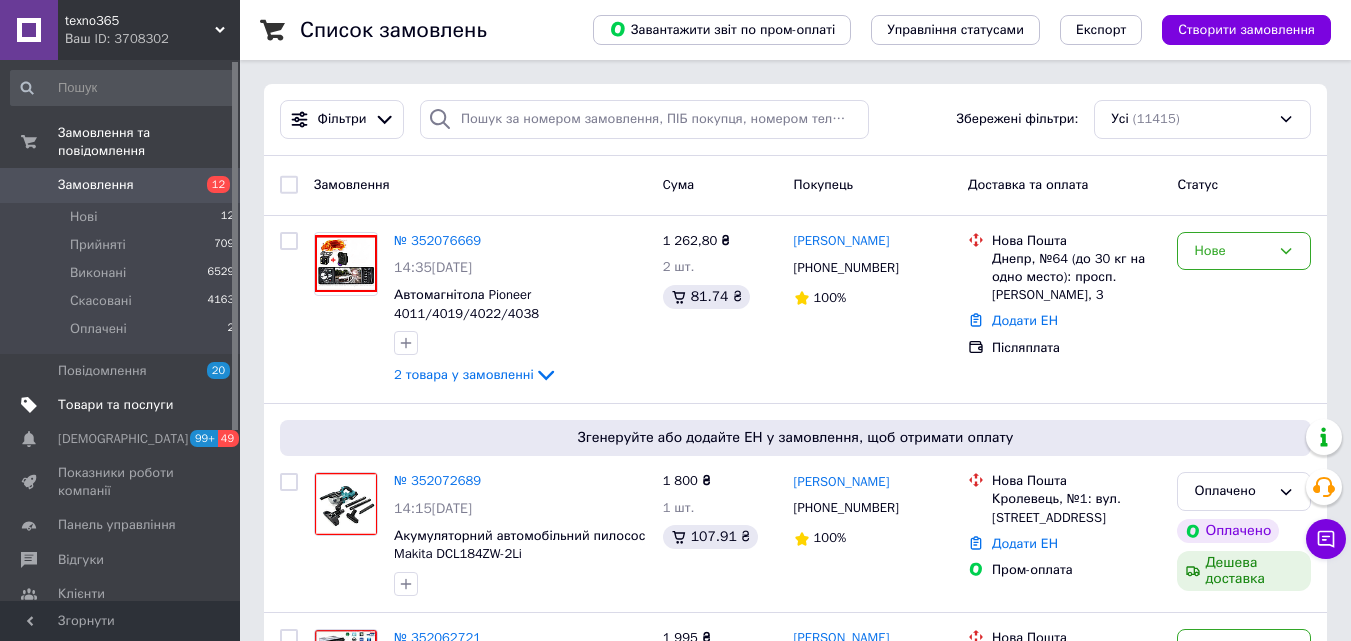 click on "Товари та послуги" at bounding box center [115, 405] 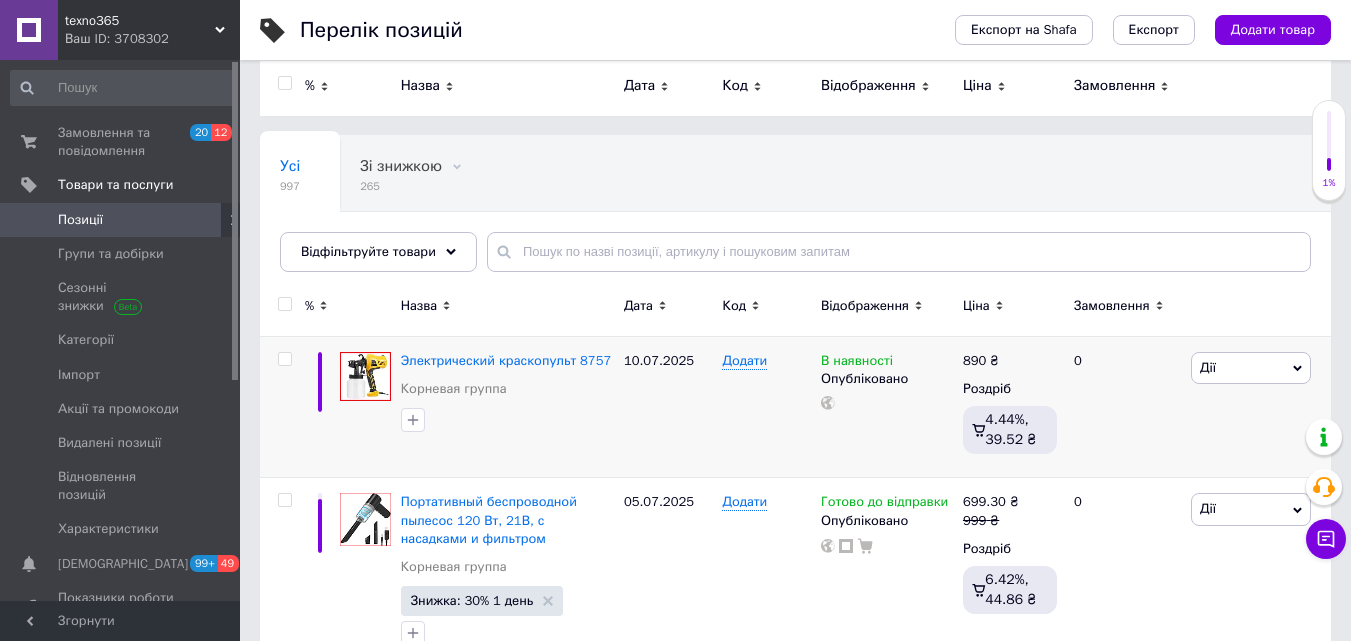 scroll, scrollTop: 0, scrollLeft: 0, axis: both 